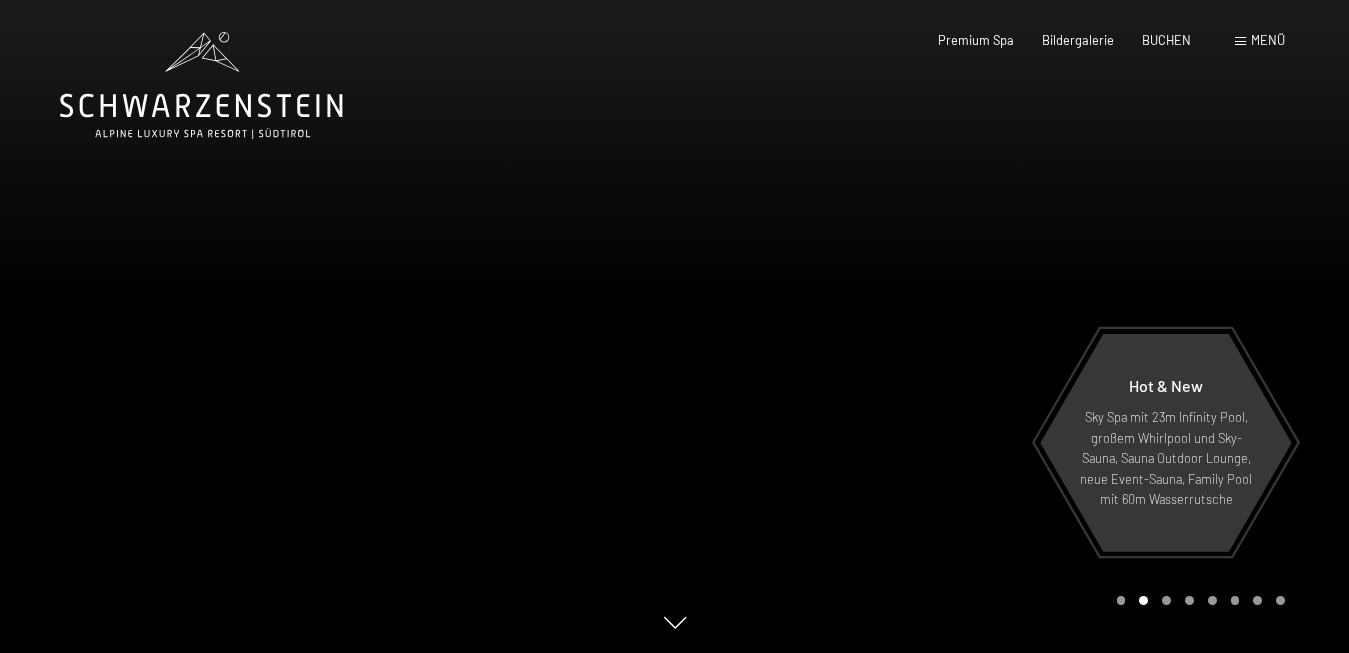 scroll, scrollTop: 0, scrollLeft: 0, axis: both 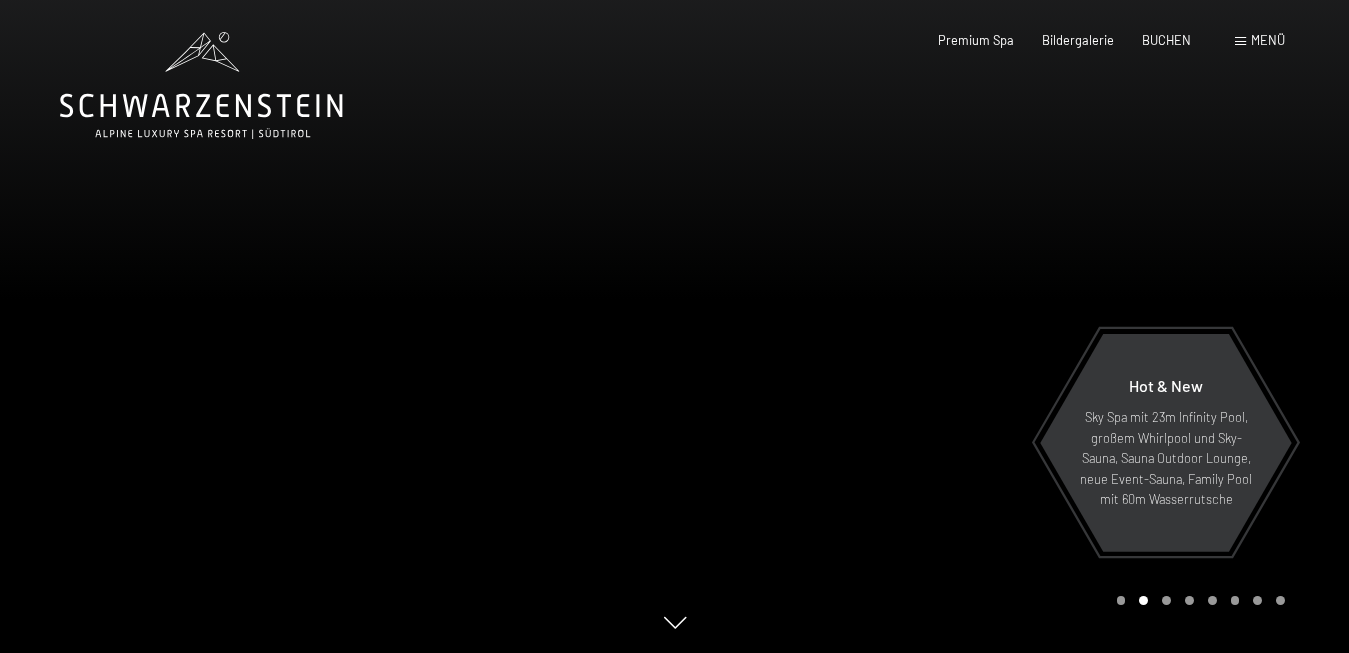 click at bounding box center (1012, 326) 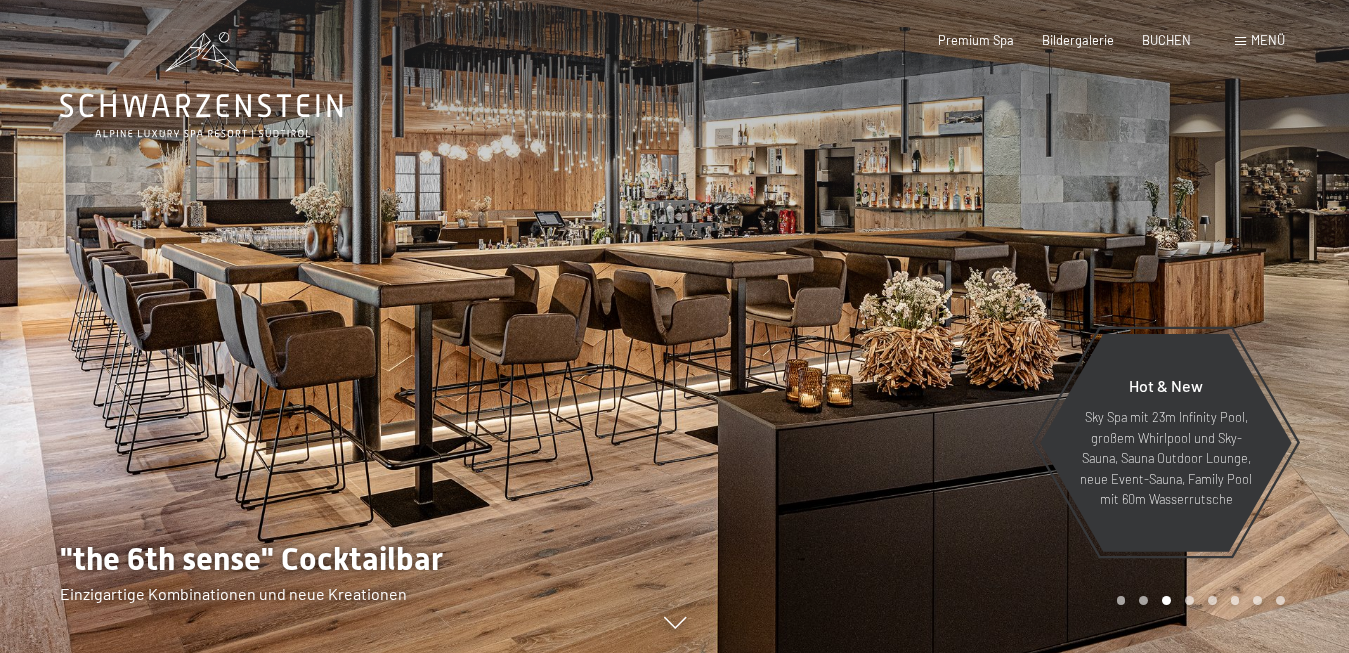 click at bounding box center (1012, 326) 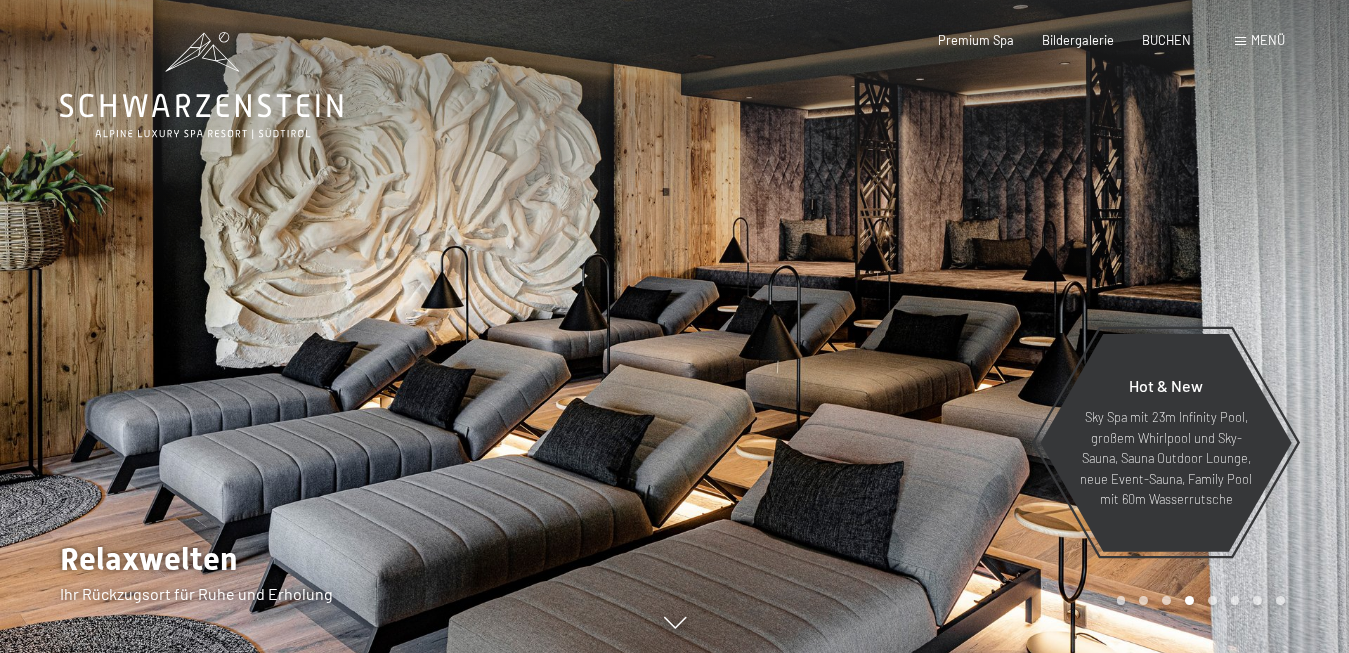 click at bounding box center (1012, 326) 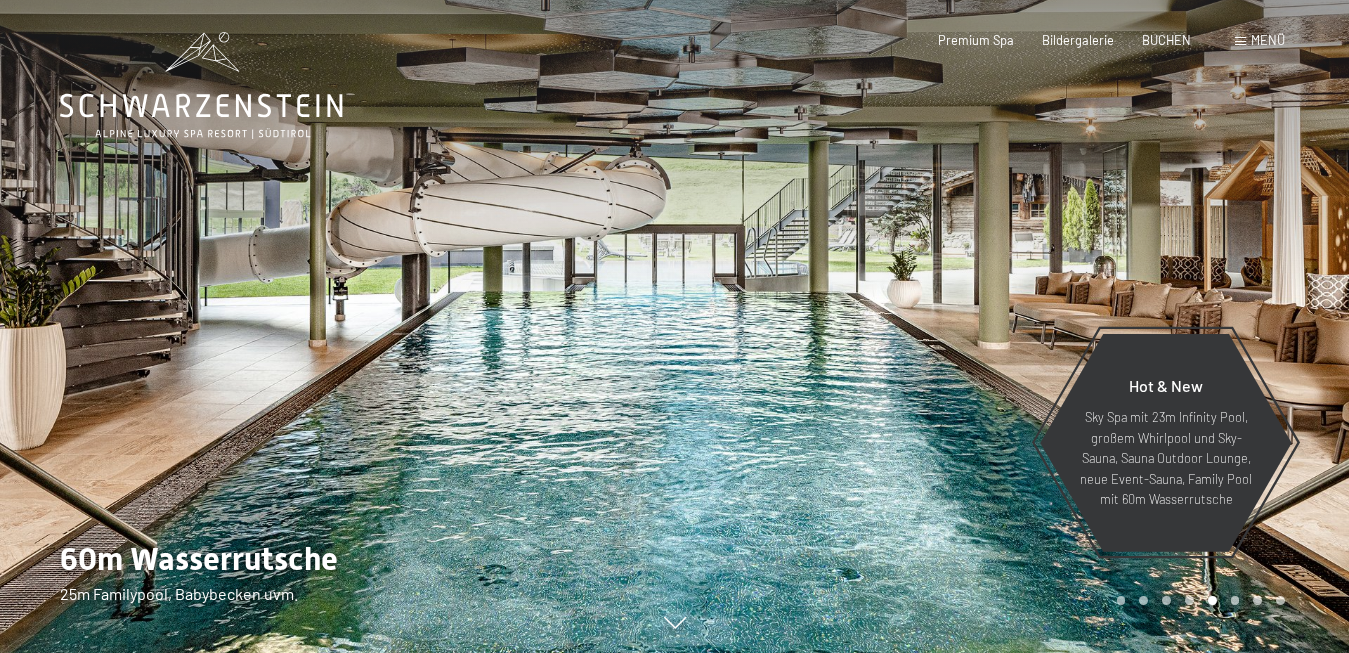 click at bounding box center (1012, 326) 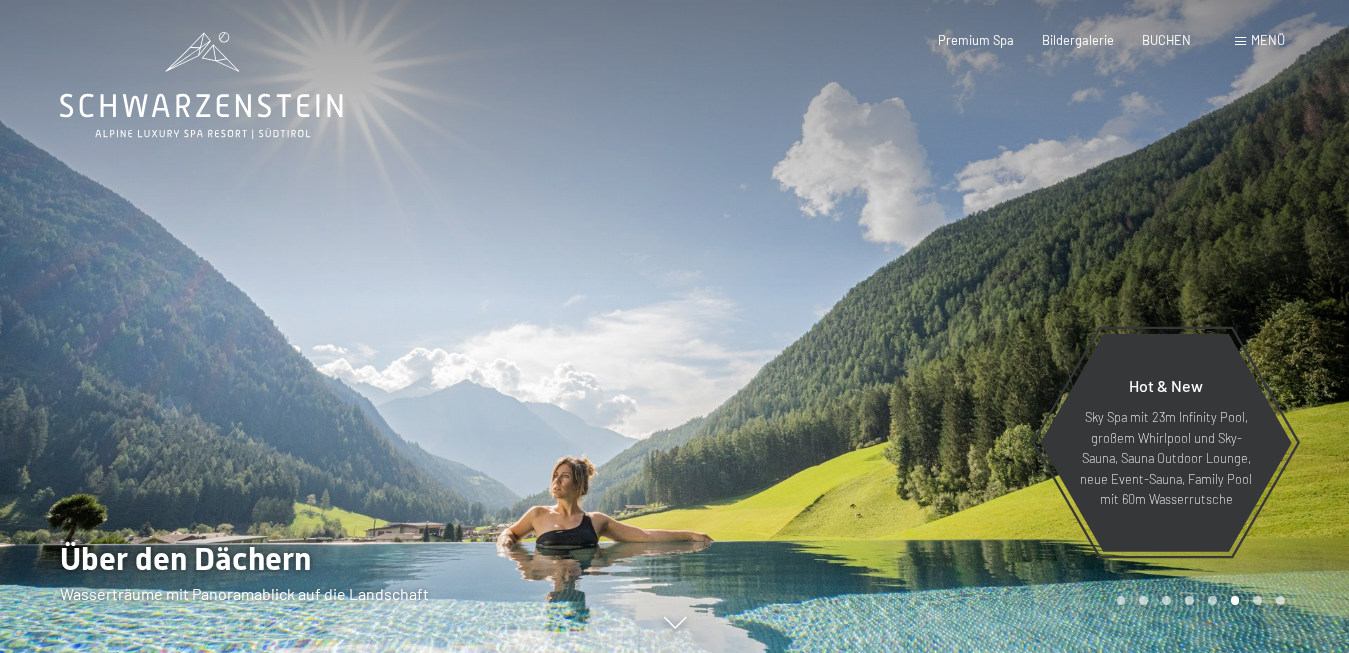 click at bounding box center (1012, 326) 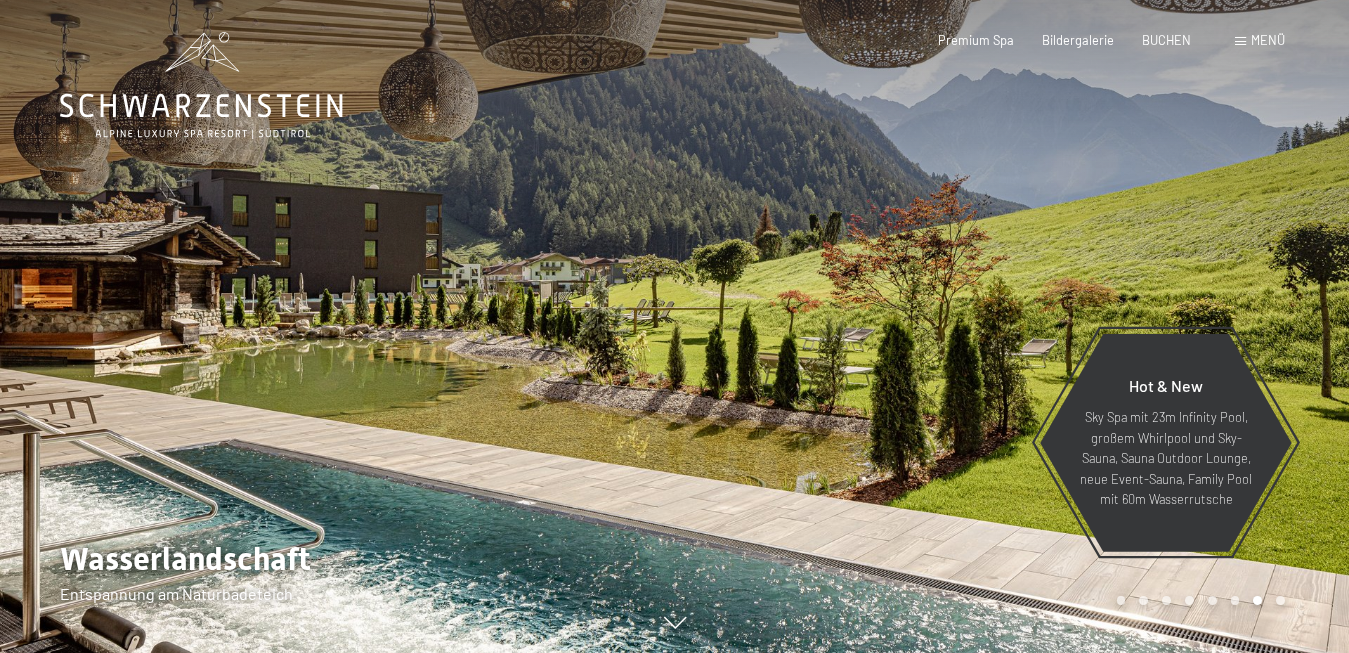 click at bounding box center [1012, 326] 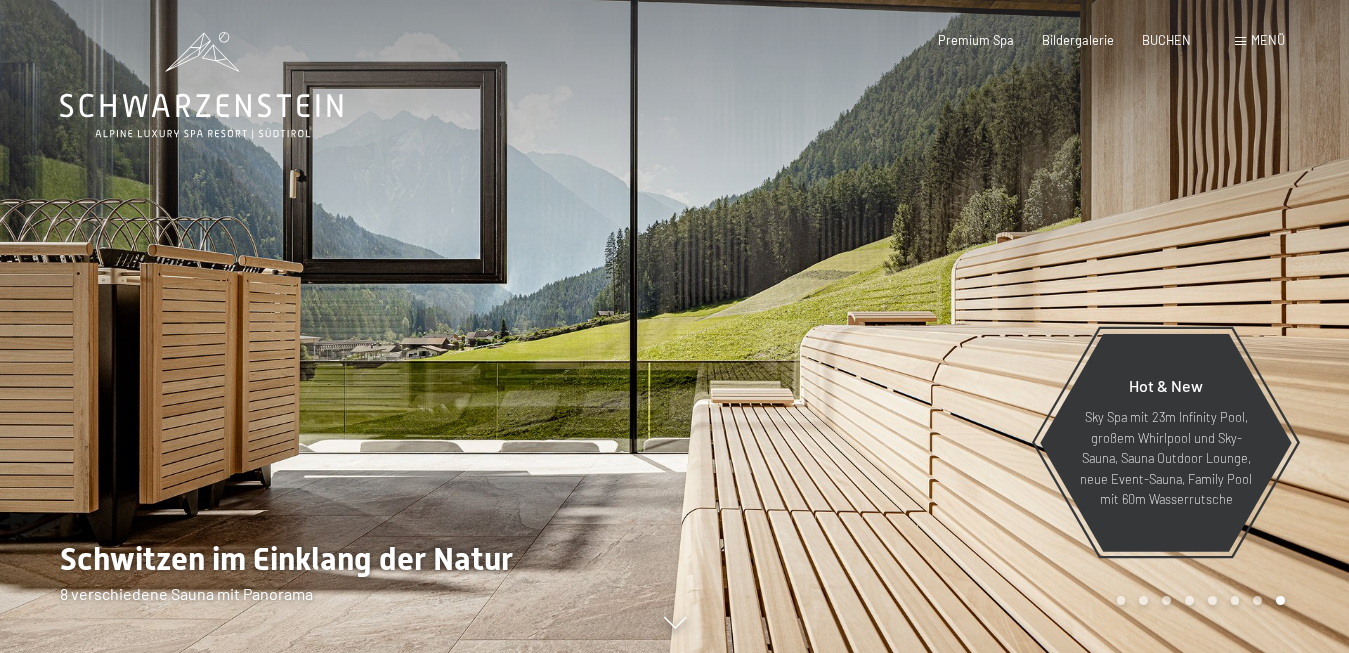 click at bounding box center (337, 326) 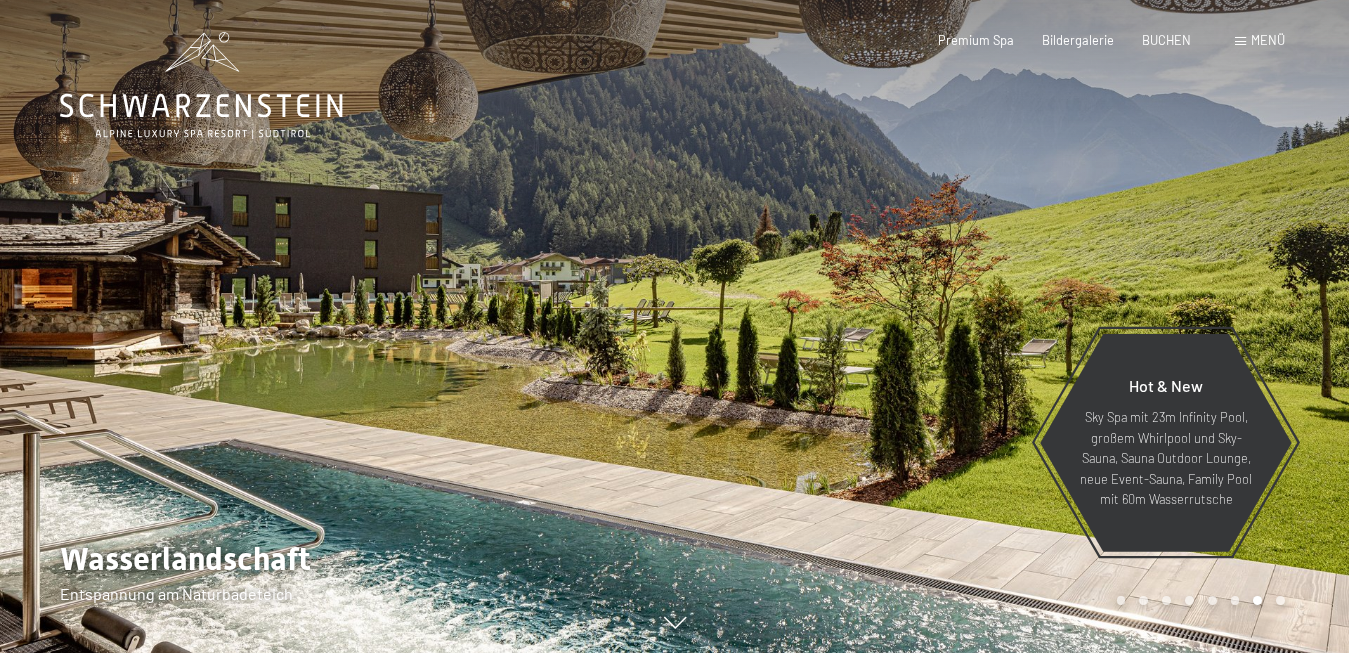 click at bounding box center [1012, 326] 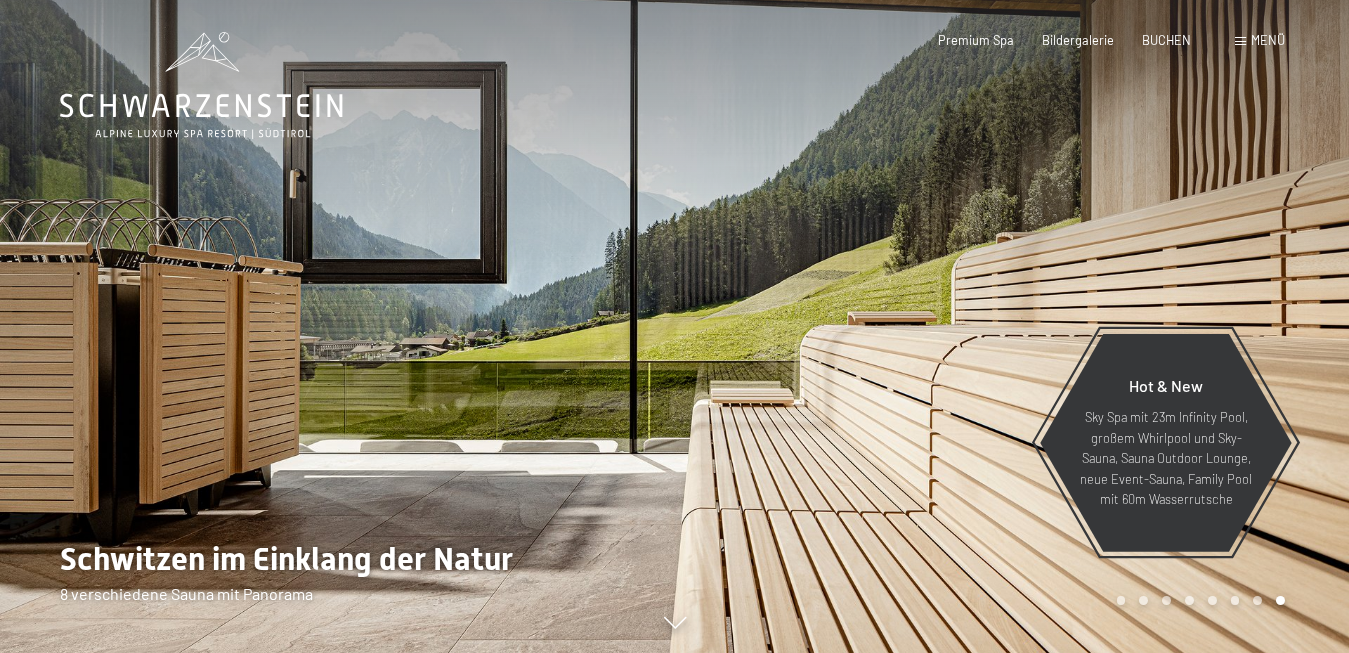 click at bounding box center (1012, 326) 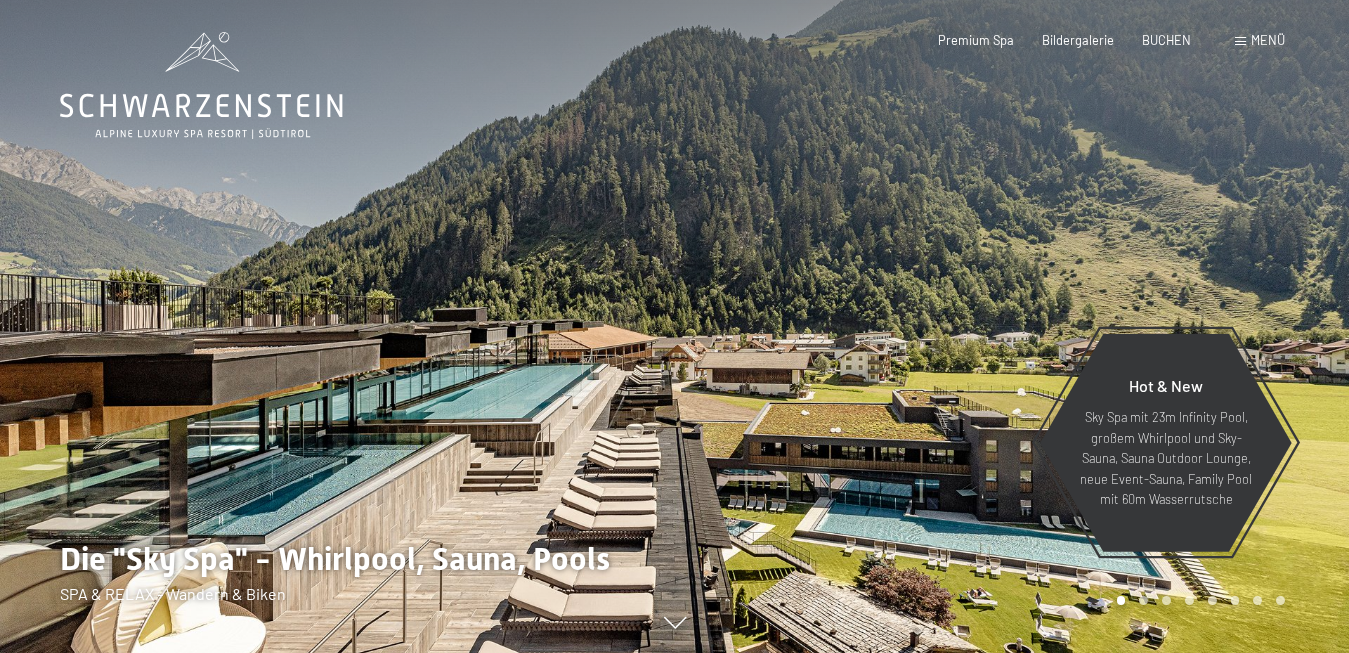 click 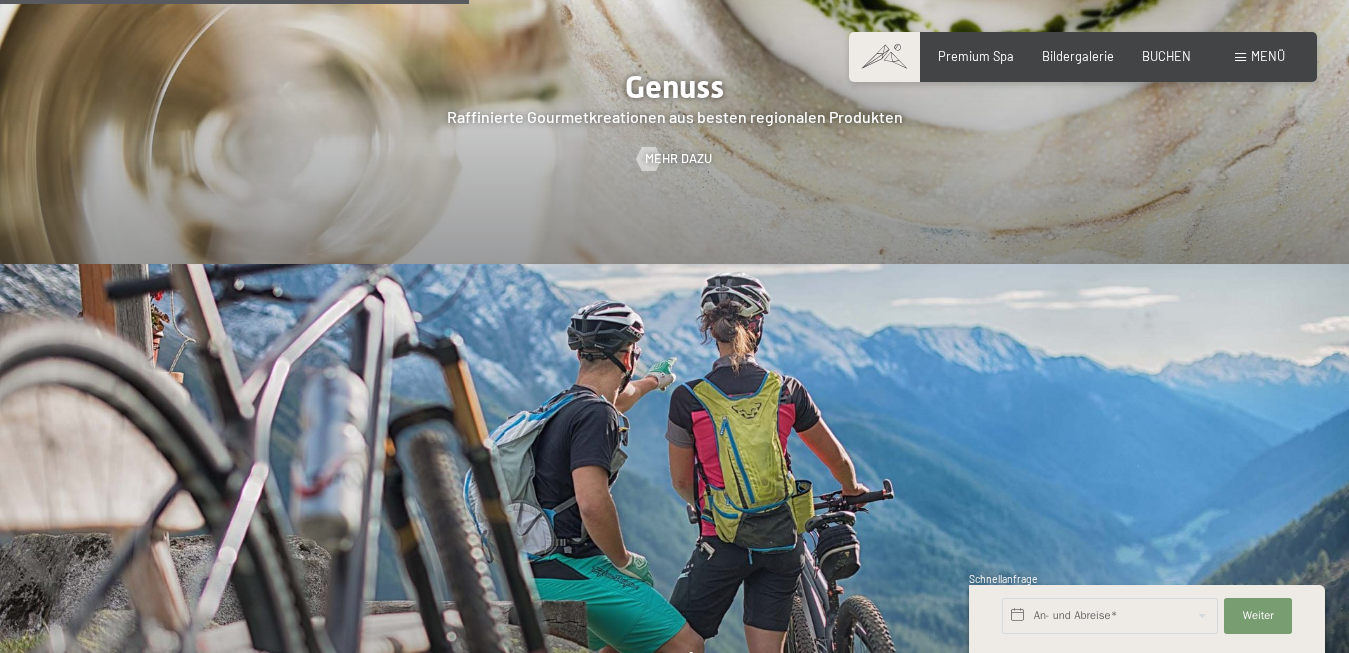 scroll, scrollTop: 2652, scrollLeft: 0, axis: vertical 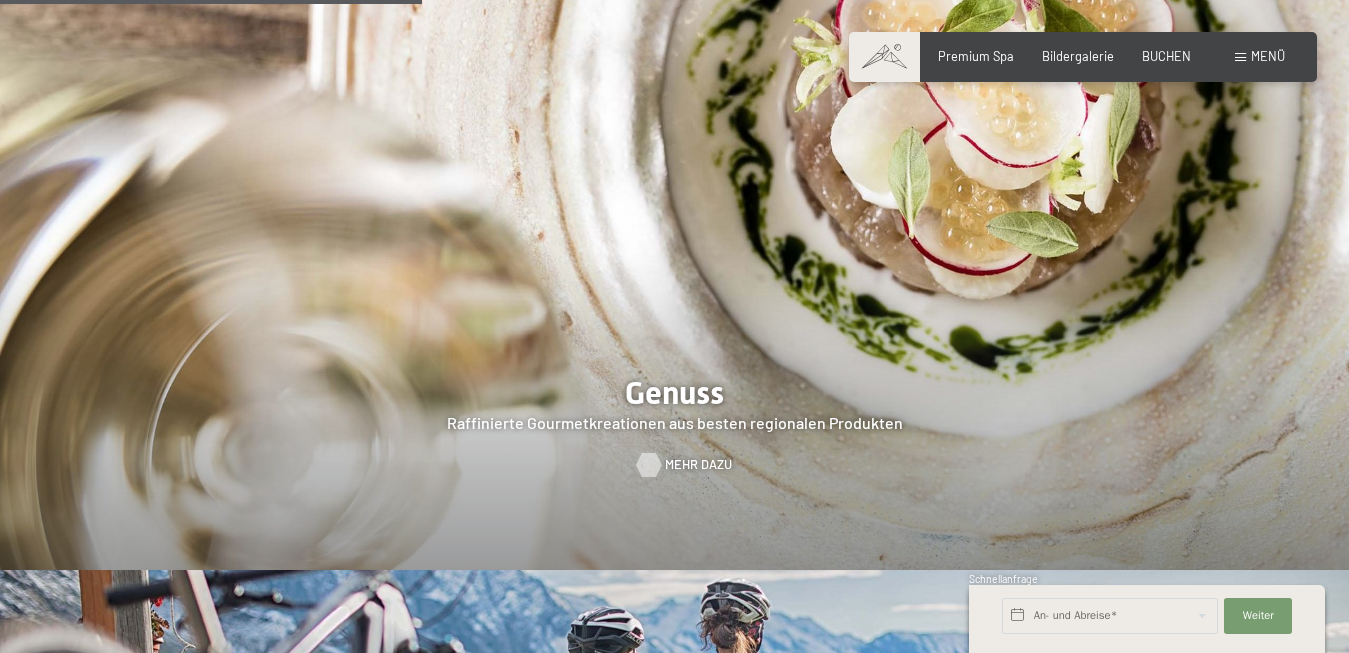 click on "Mehr dazu" at bounding box center [698, 465] 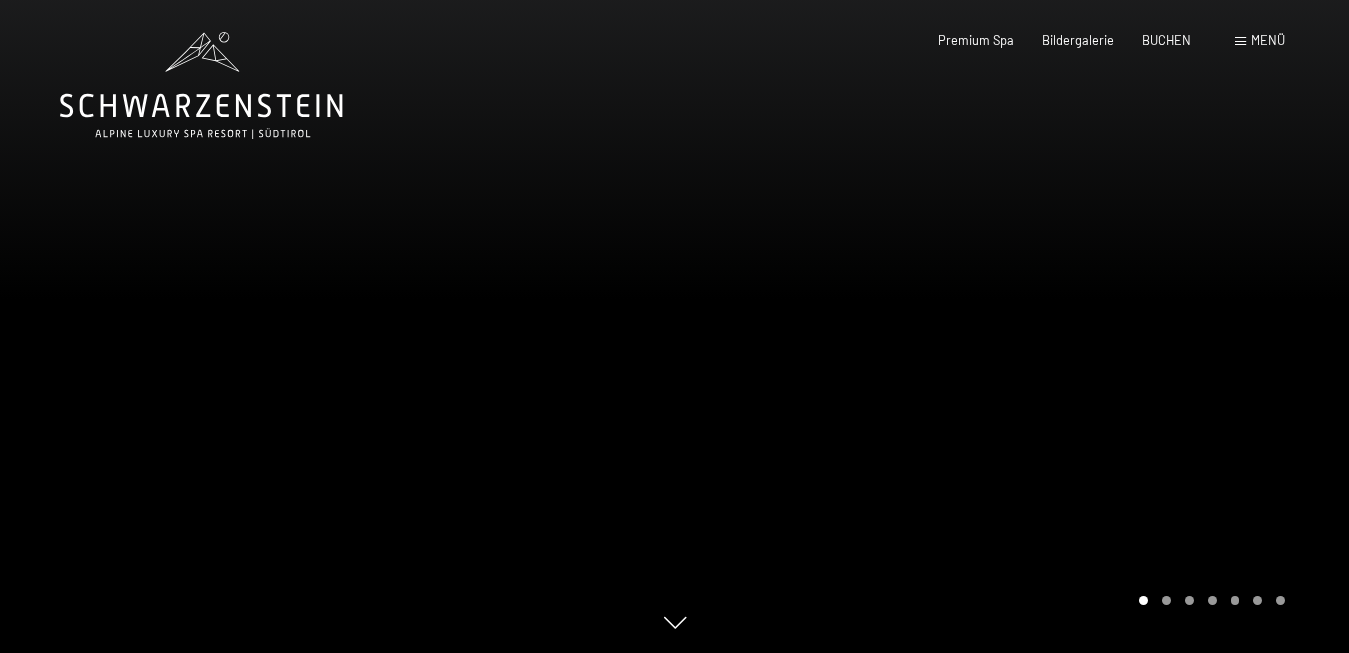 scroll, scrollTop: 0, scrollLeft: 0, axis: both 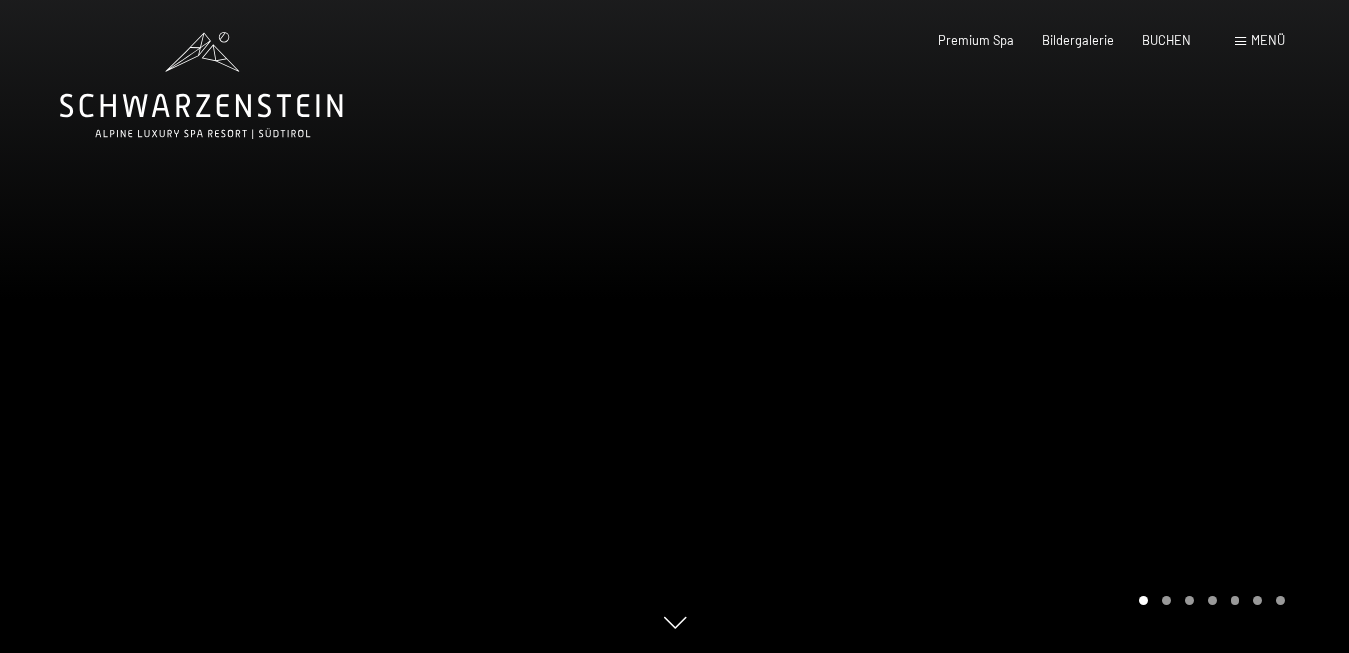 click at bounding box center [1012, 326] 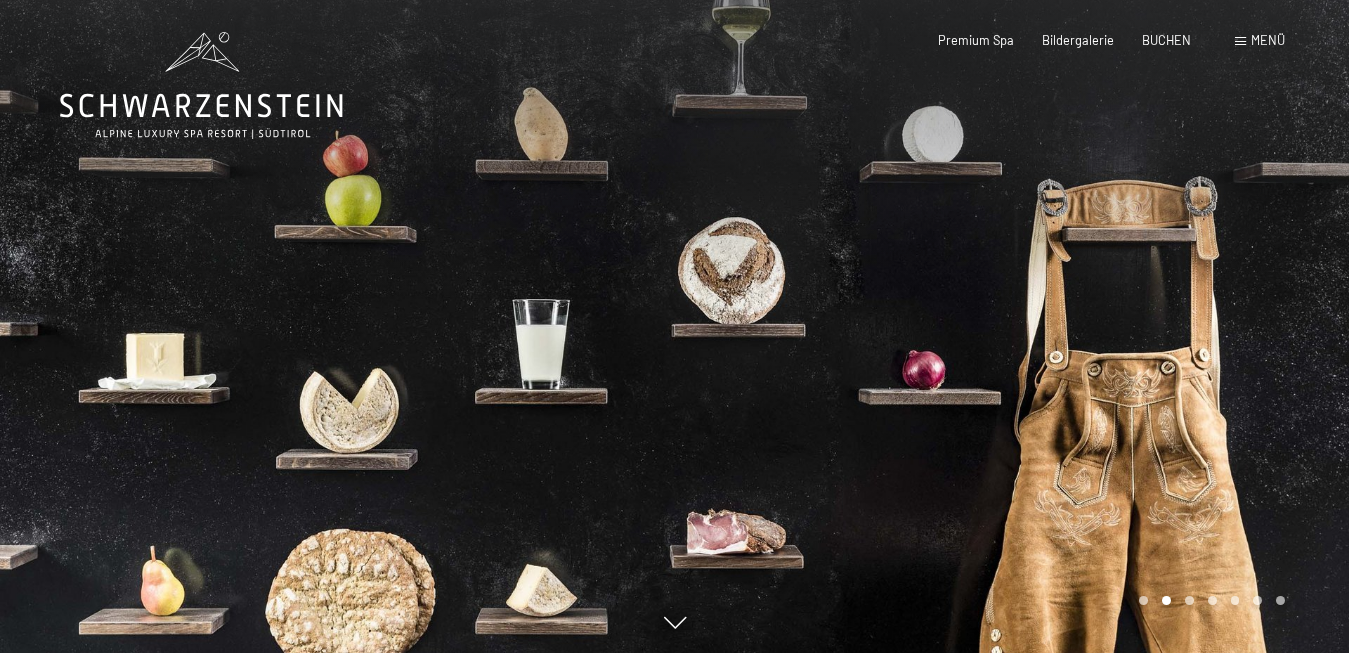 click at bounding box center [1012, 326] 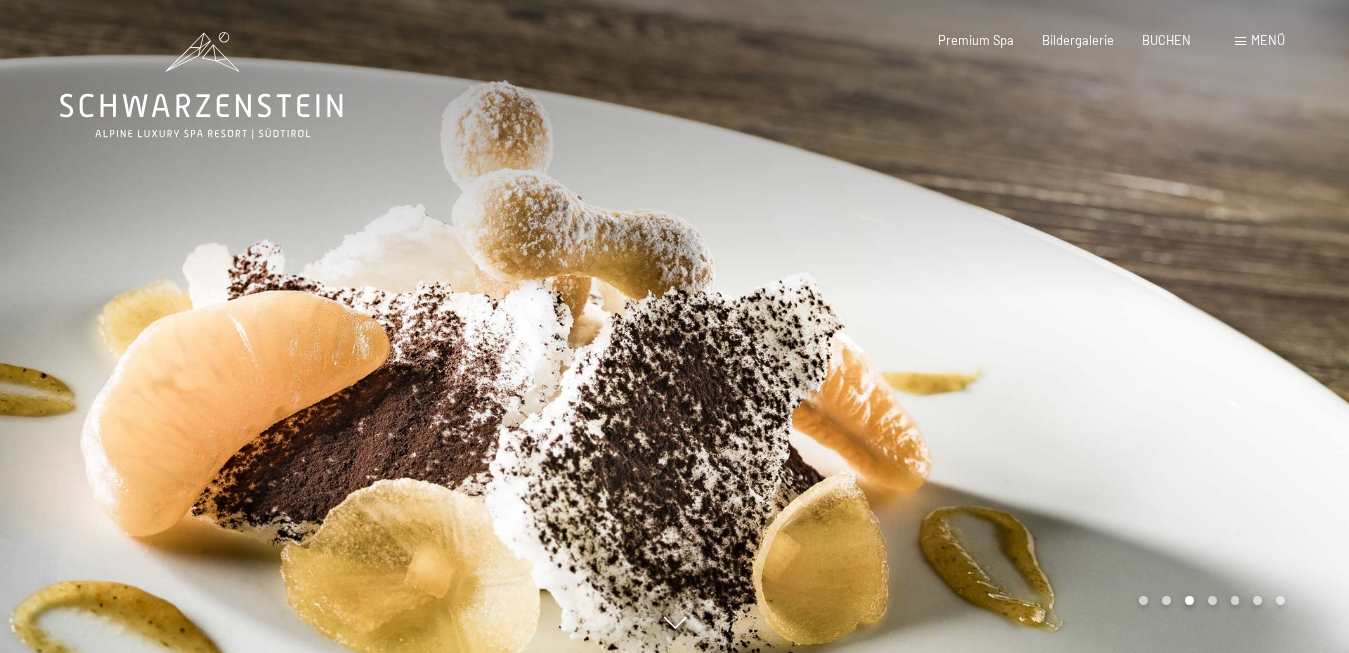 click at bounding box center [337, 326] 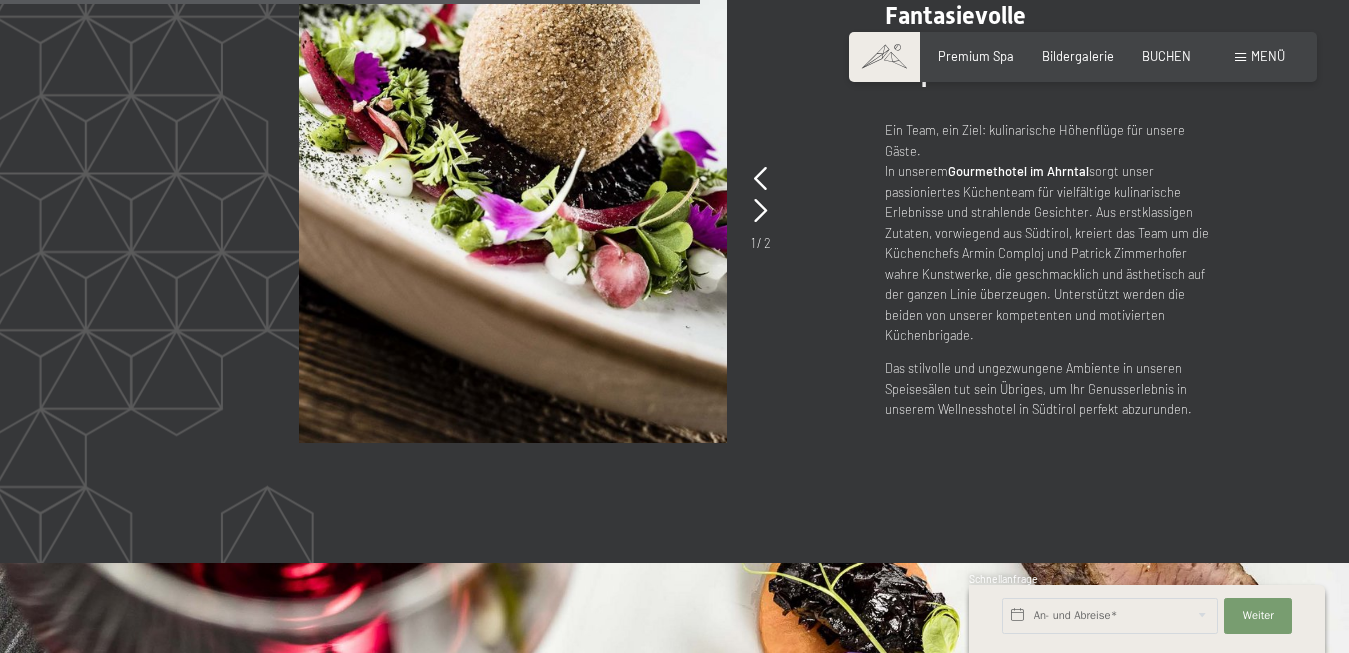 scroll, scrollTop: 3264, scrollLeft: 0, axis: vertical 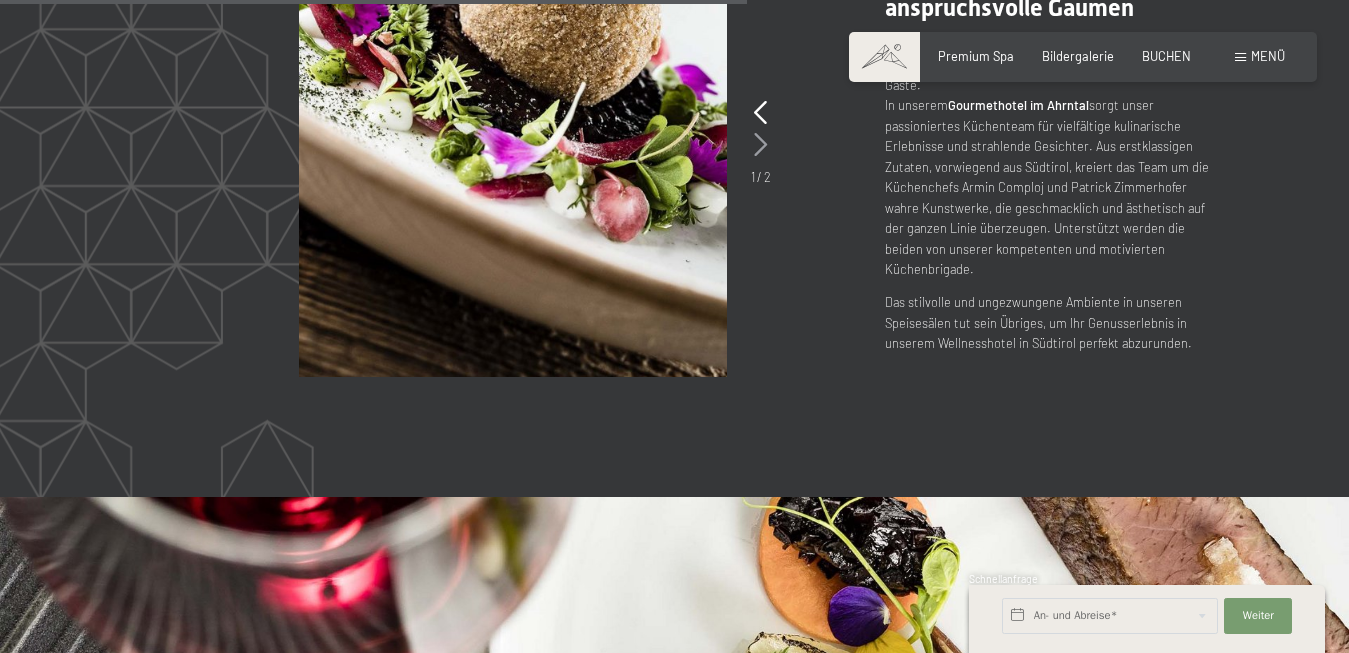 click at bounding box center [760, 145] 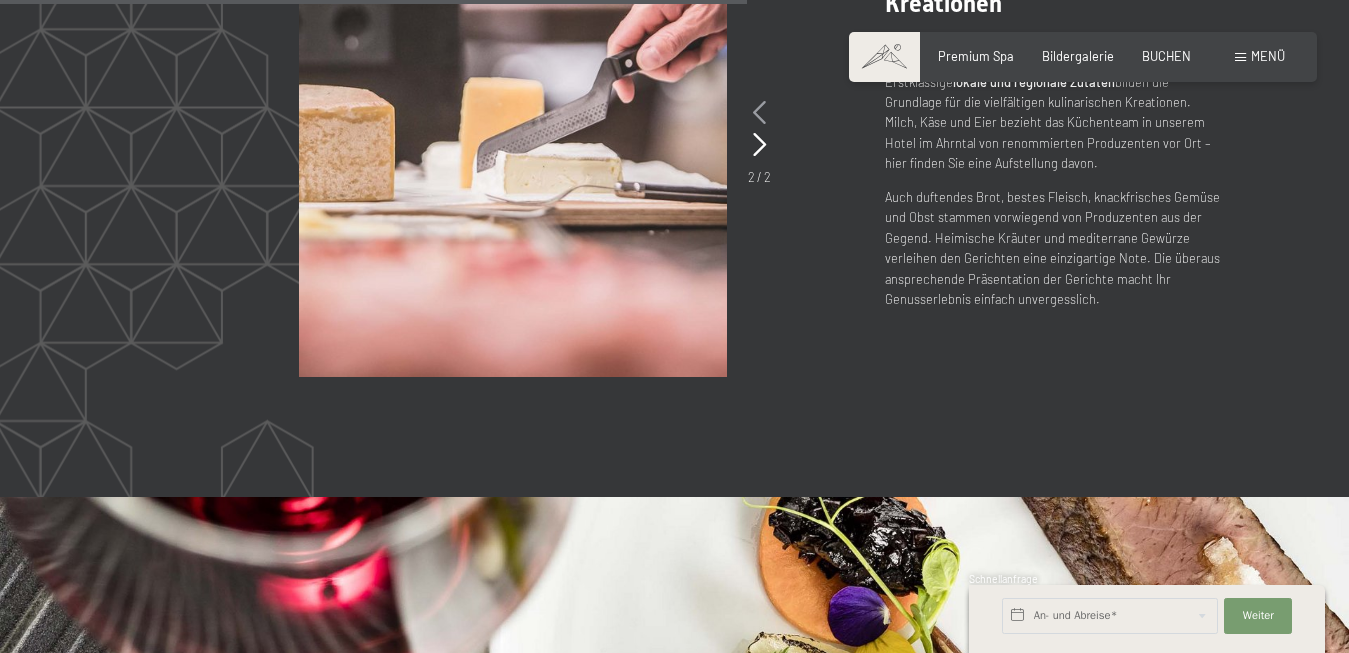 click at bounding box center (759, 113) 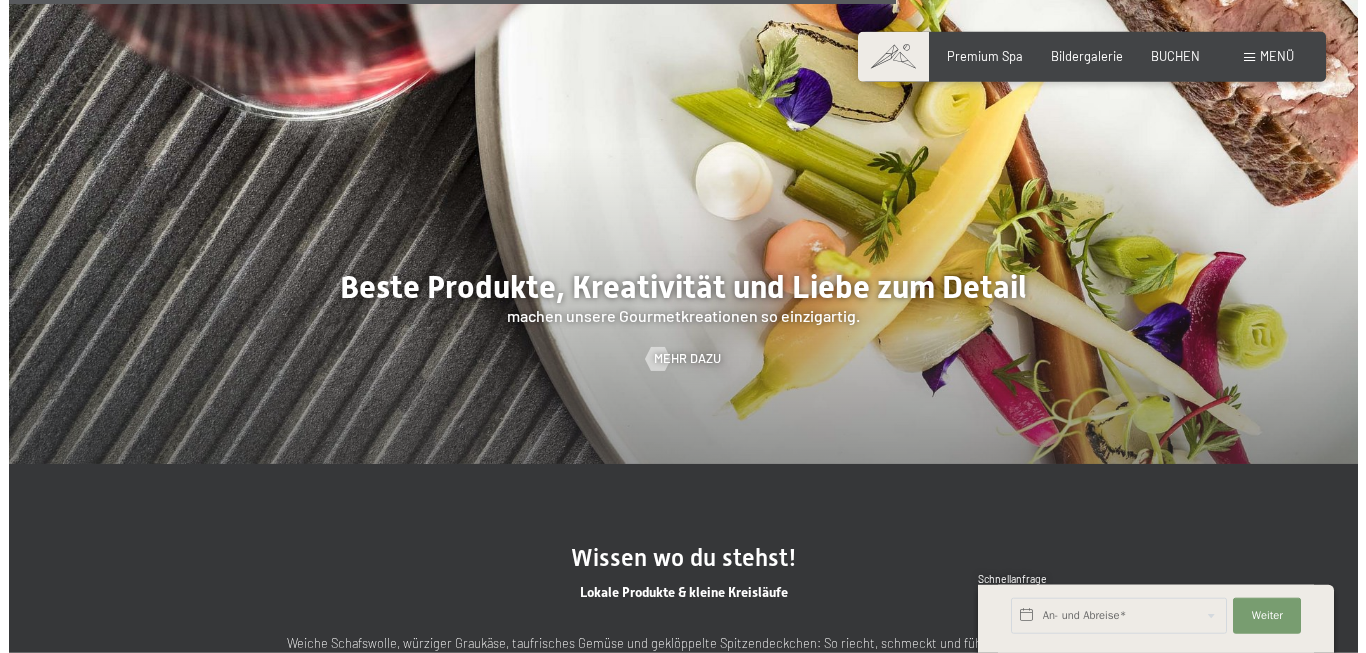 scroll, scrollTop: 3876, scrollLeft: 0, axis: vertical 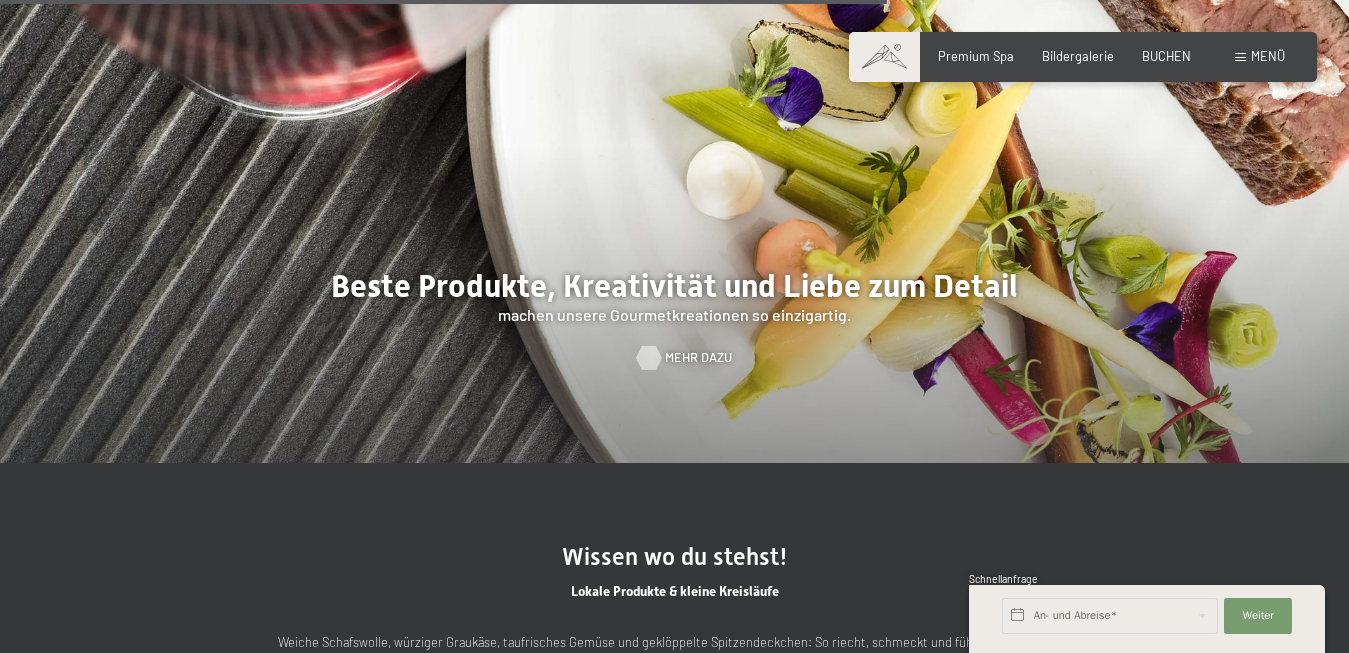 click on "Mehr dazu" at bounding box center [698, 358] 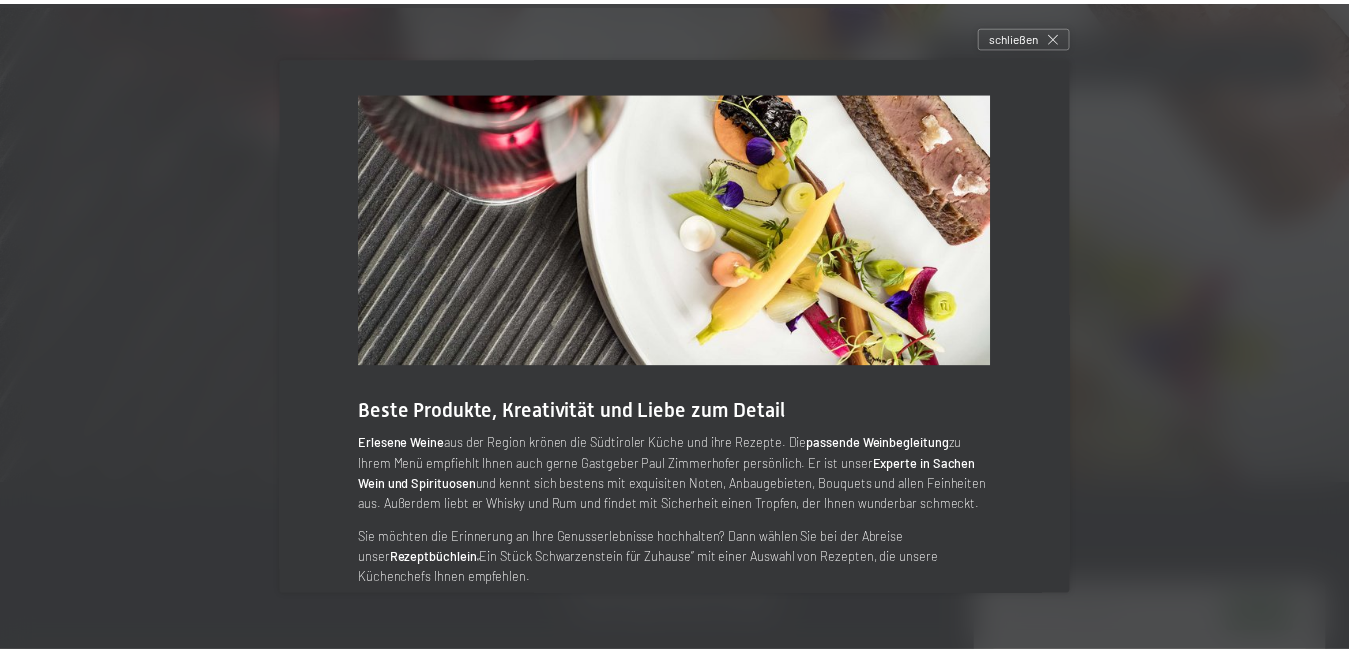 scroll, scrollTop: 102, scrollLeft: 0, axis: vertical 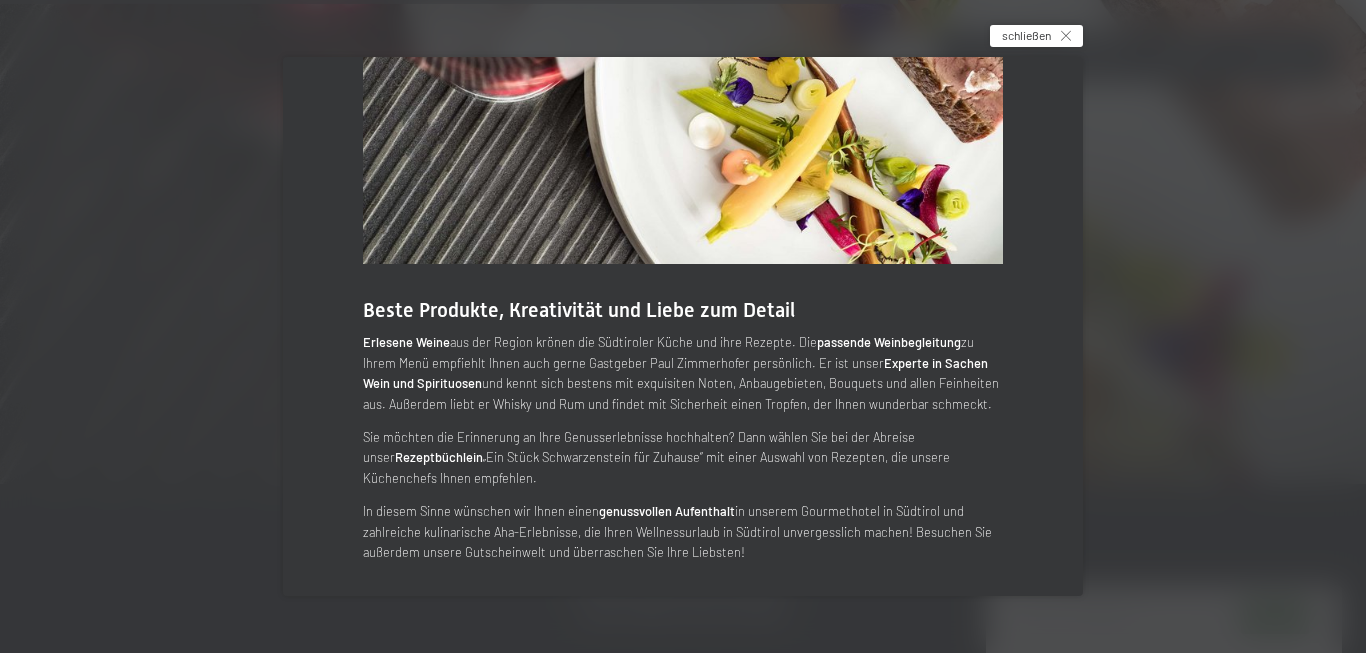 click on "schließen" at bounding box center (1026, 35) 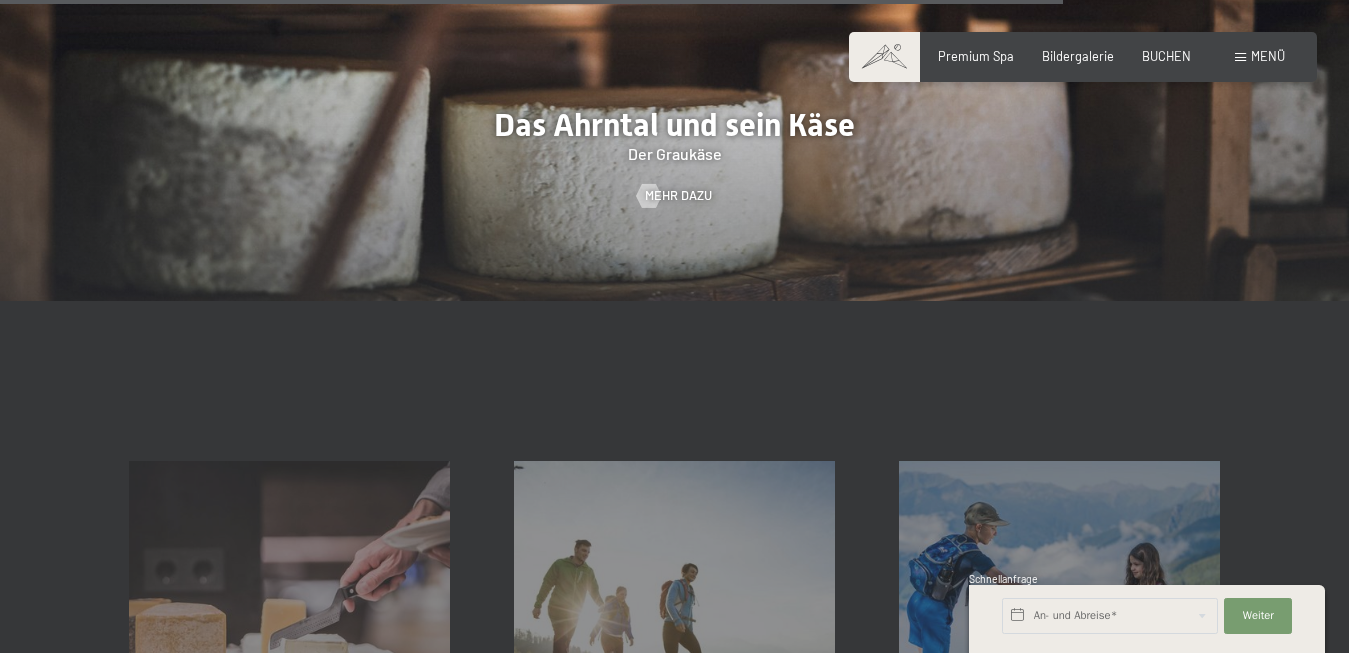 scroll, scrollTop: 4590, scrollLeft: 0, axis: vertical 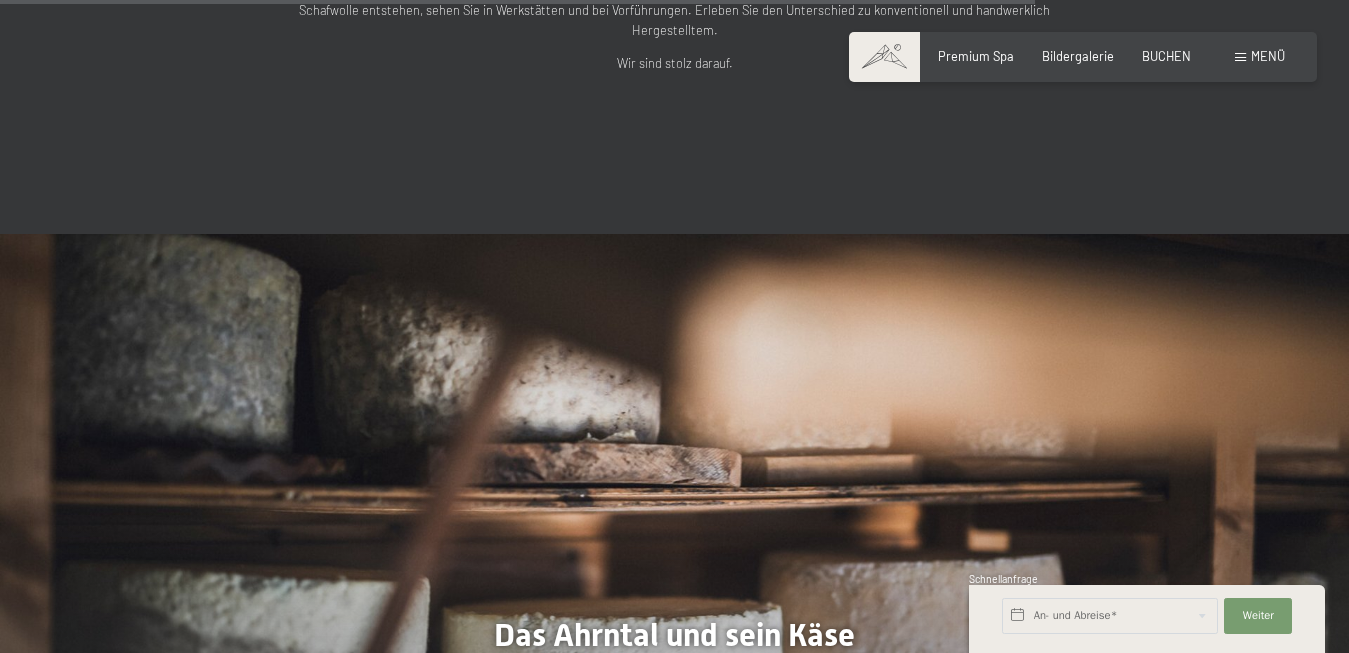 click on "Menü" at bounding box center [1260, 57] 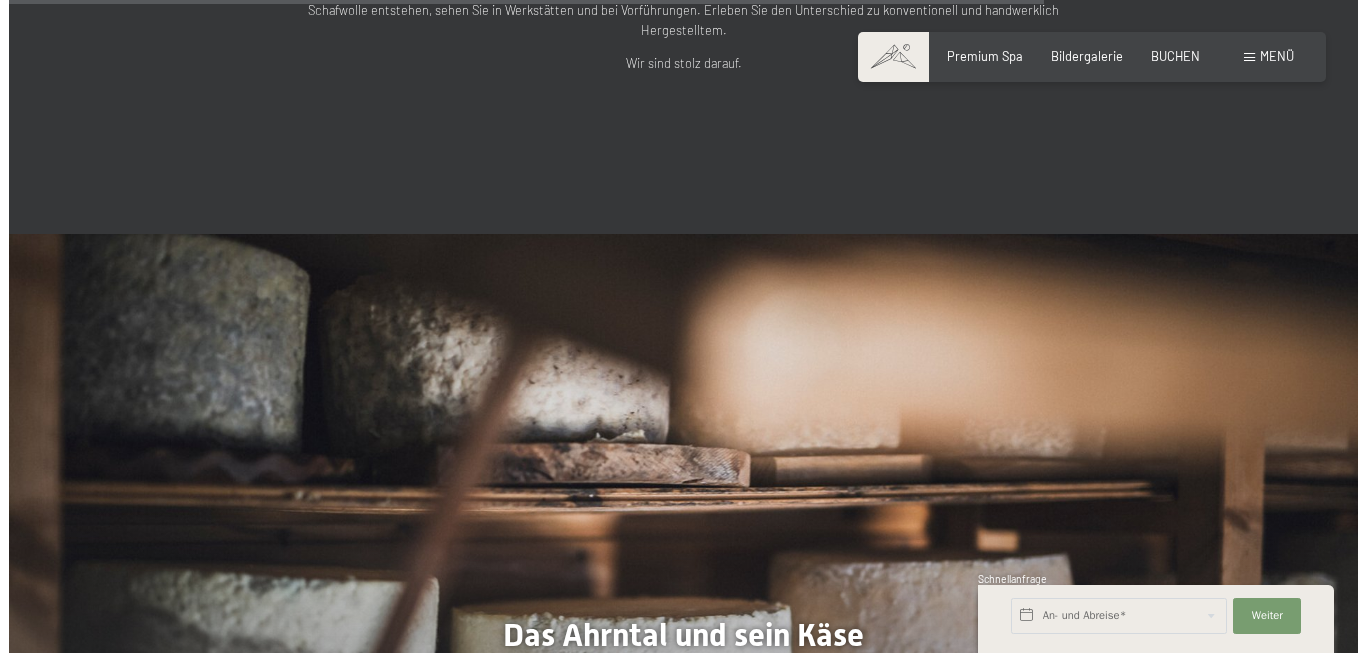 scroll, scrollTop: 4611, scrollLeft: 0, axis: vertical 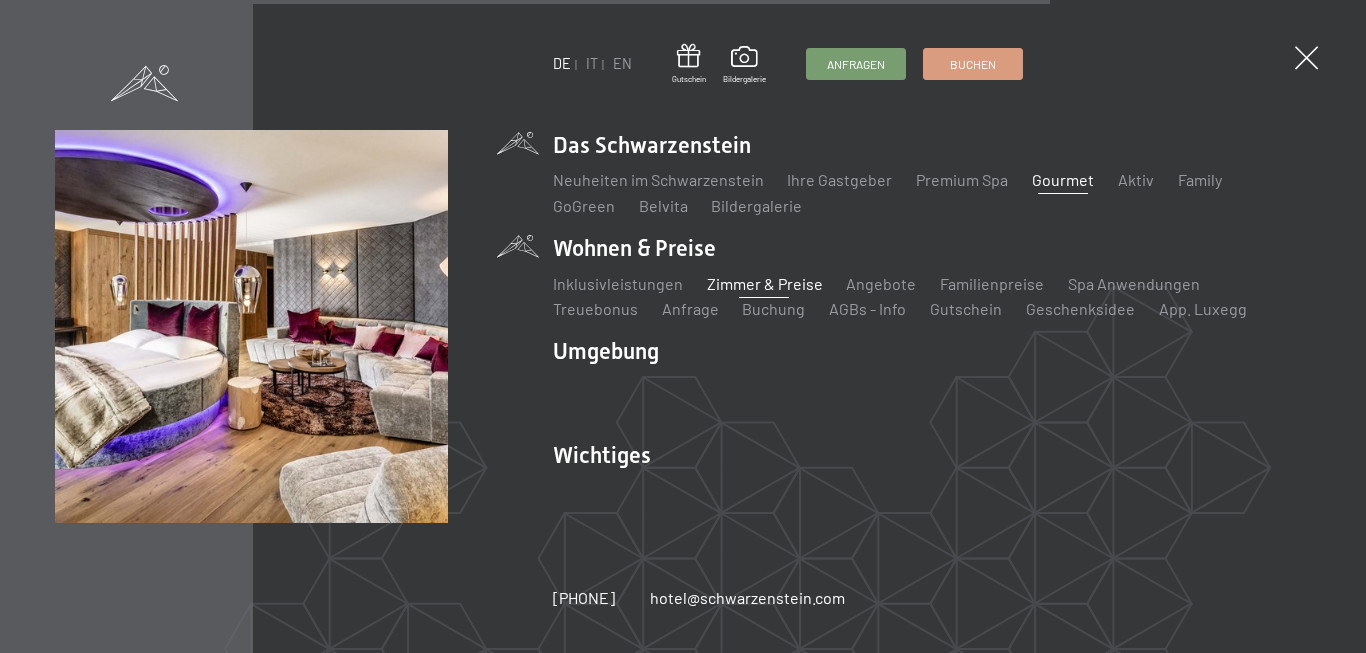 click on "Zimmer & Preise" at bounding box center [764, 283] 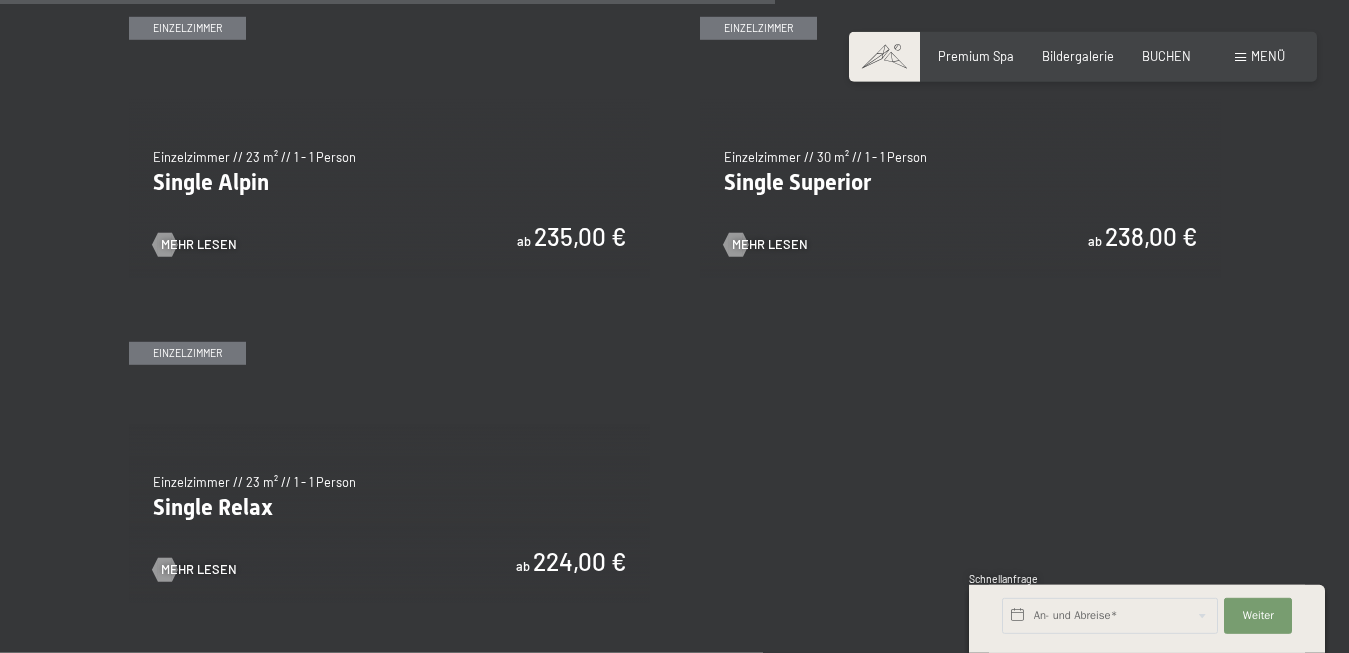 scroll, scrollTop: 2958, scrollLeft: 0, axis: vertical 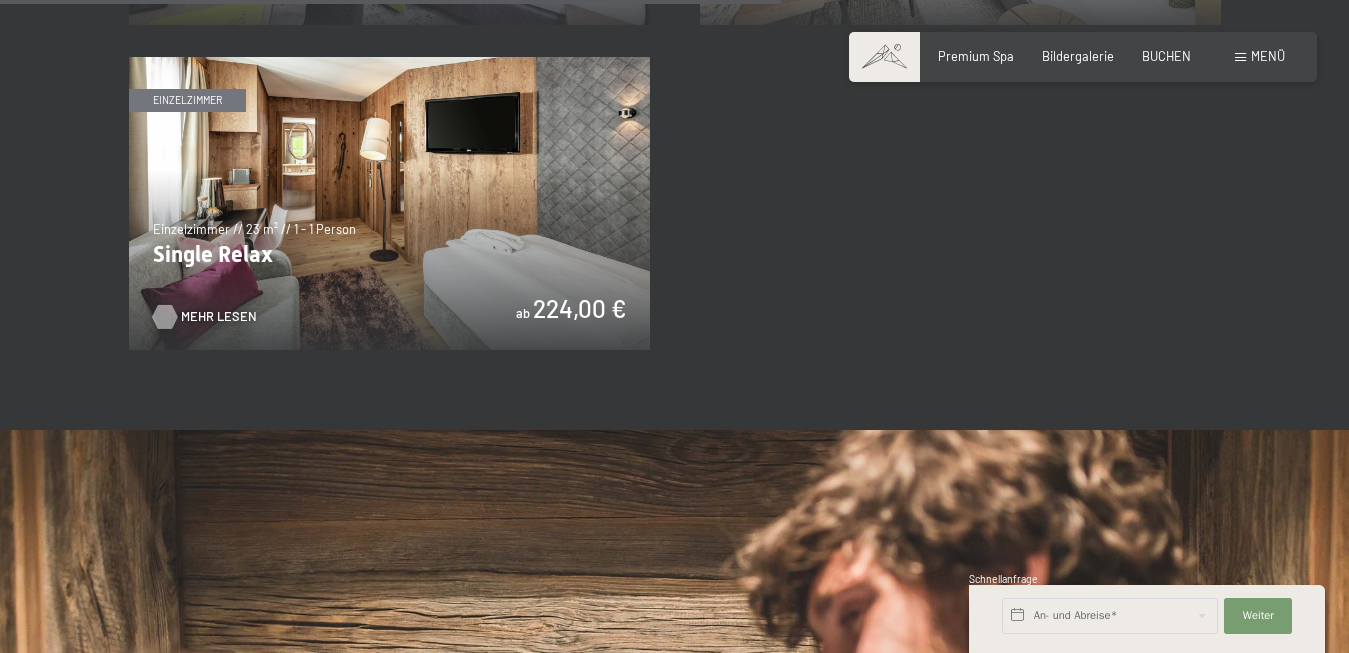 click on "Mehr Lesen" at bounding box center (219, 317) 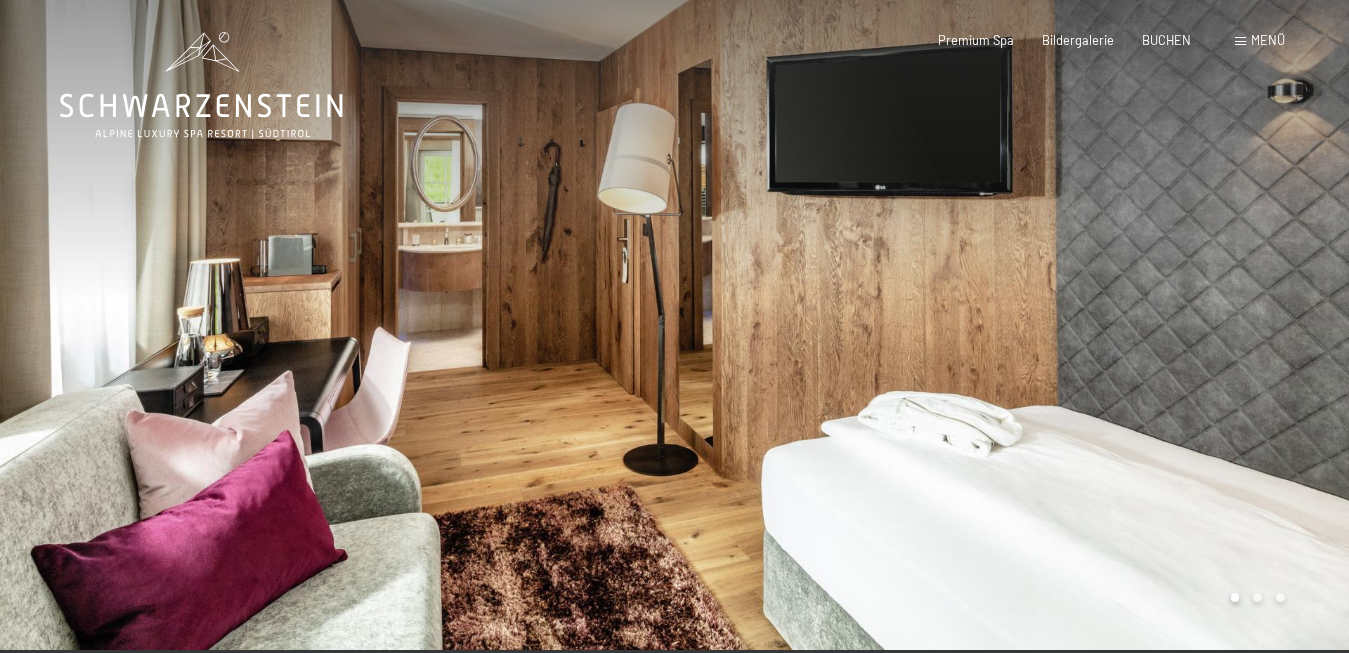 scroll, scrollTop: 0, scrollLeft: 0, axis: both 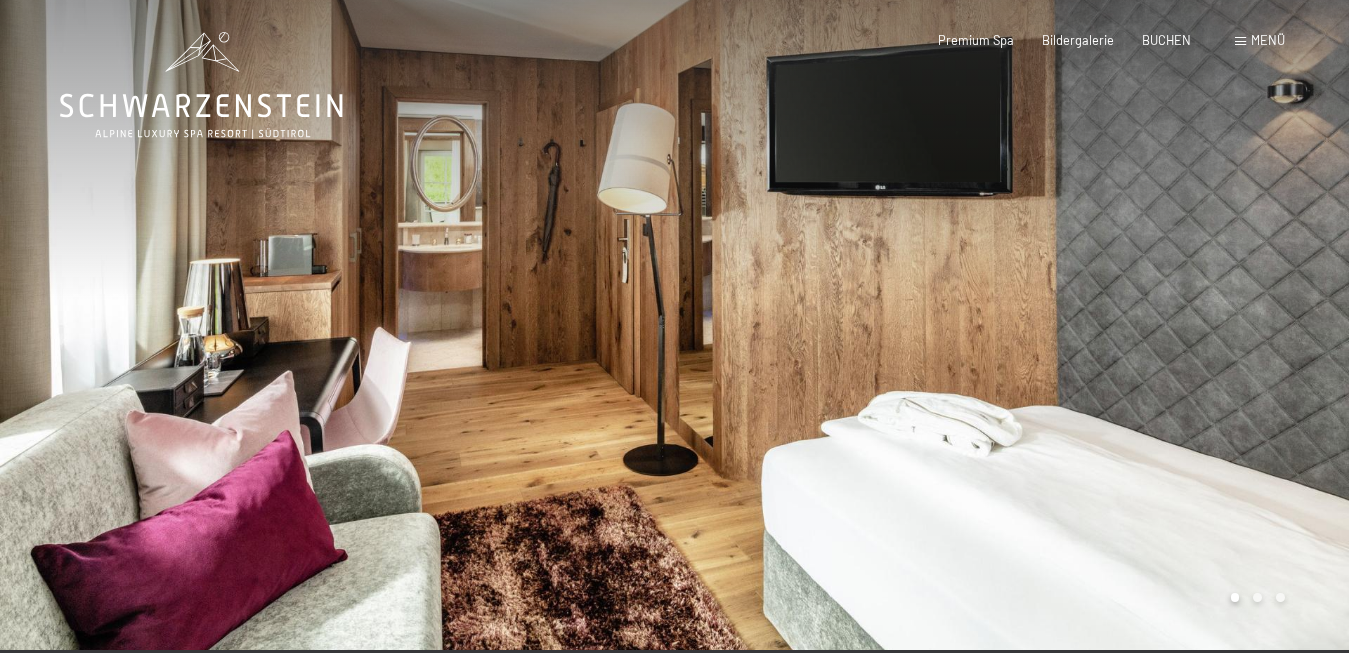 click at bounding box center (1012, 325) 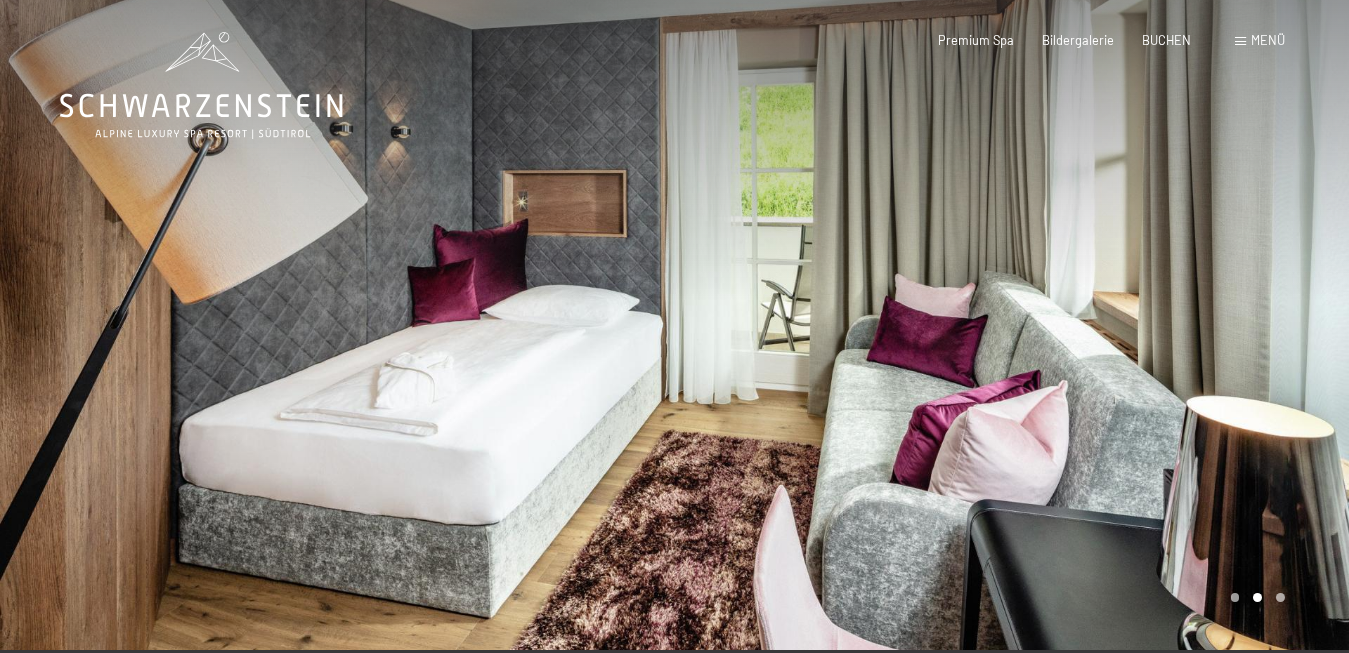 click at bounding box center (1012, 325) 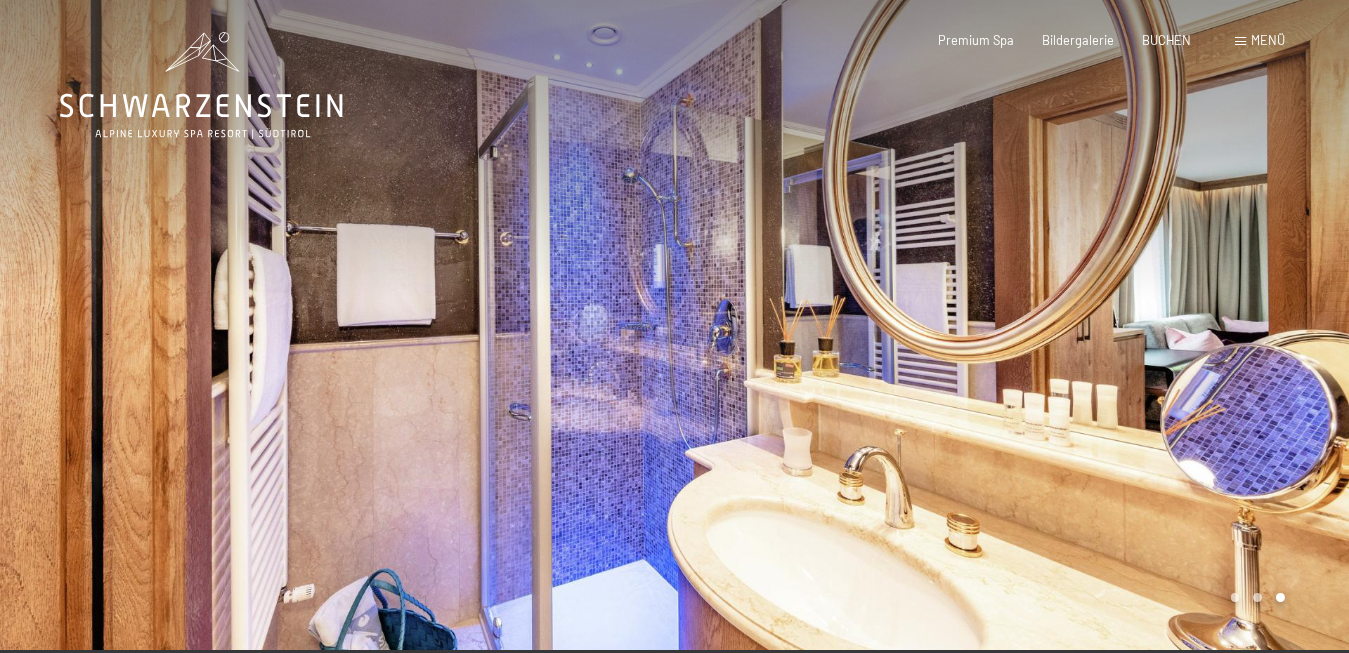 click at bounding box center (1012, 325) 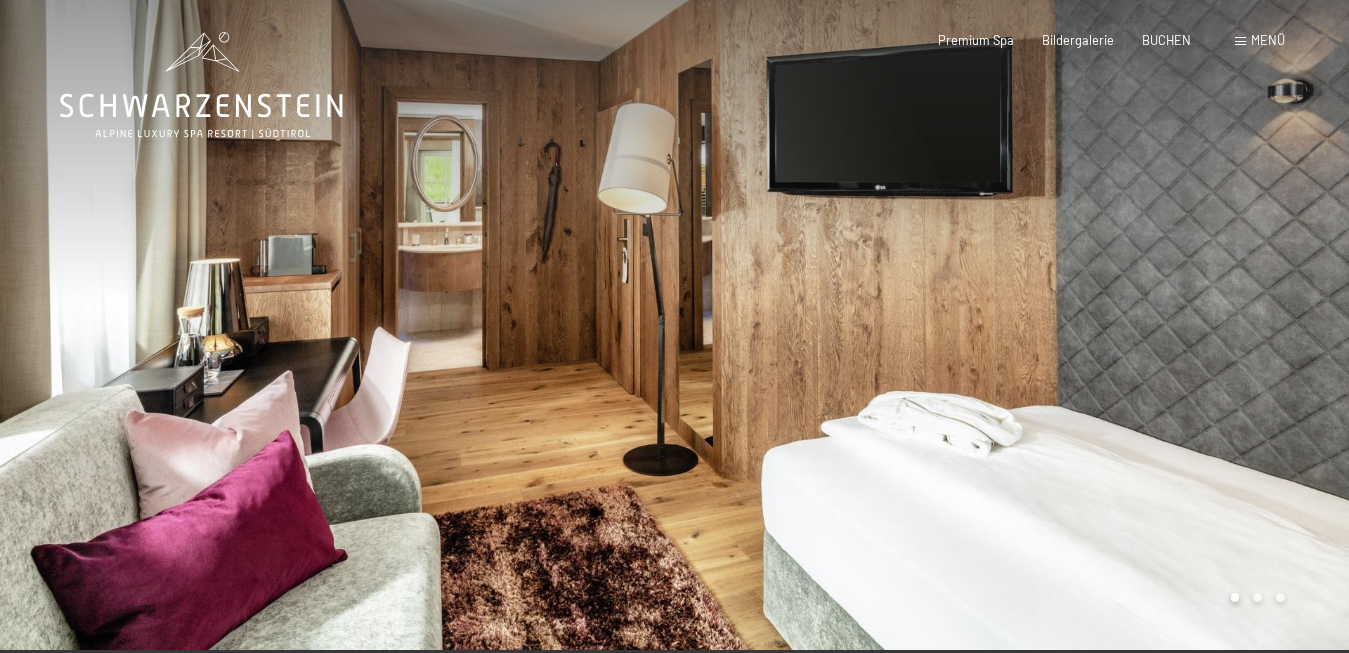 click at bounding box center (1012, 325) 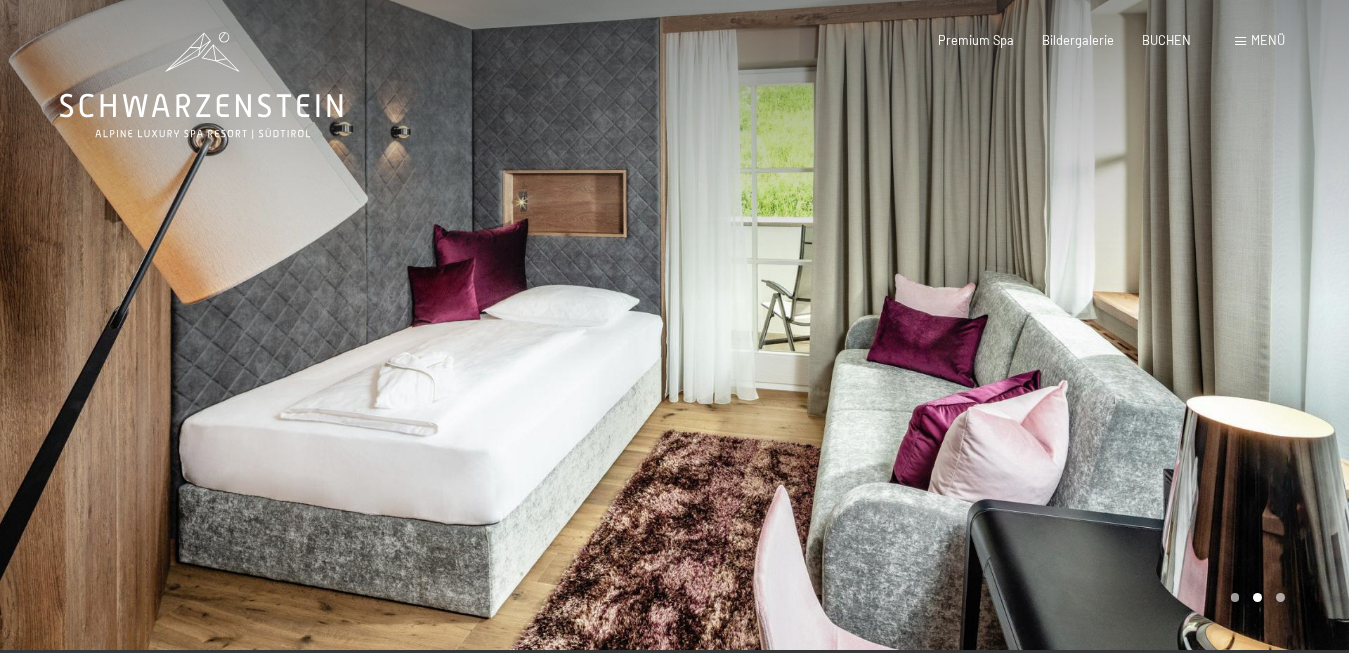 click at bounding box center (1012, 325) 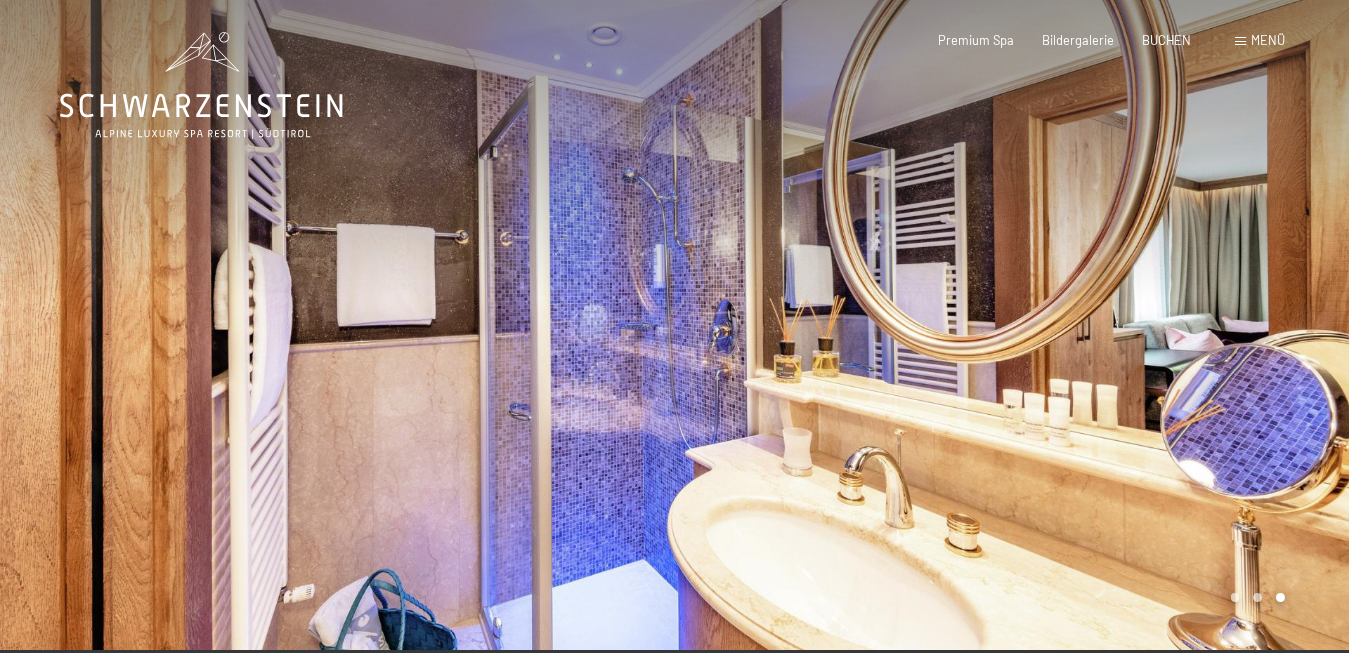 click at bounding box center (1012, 325) 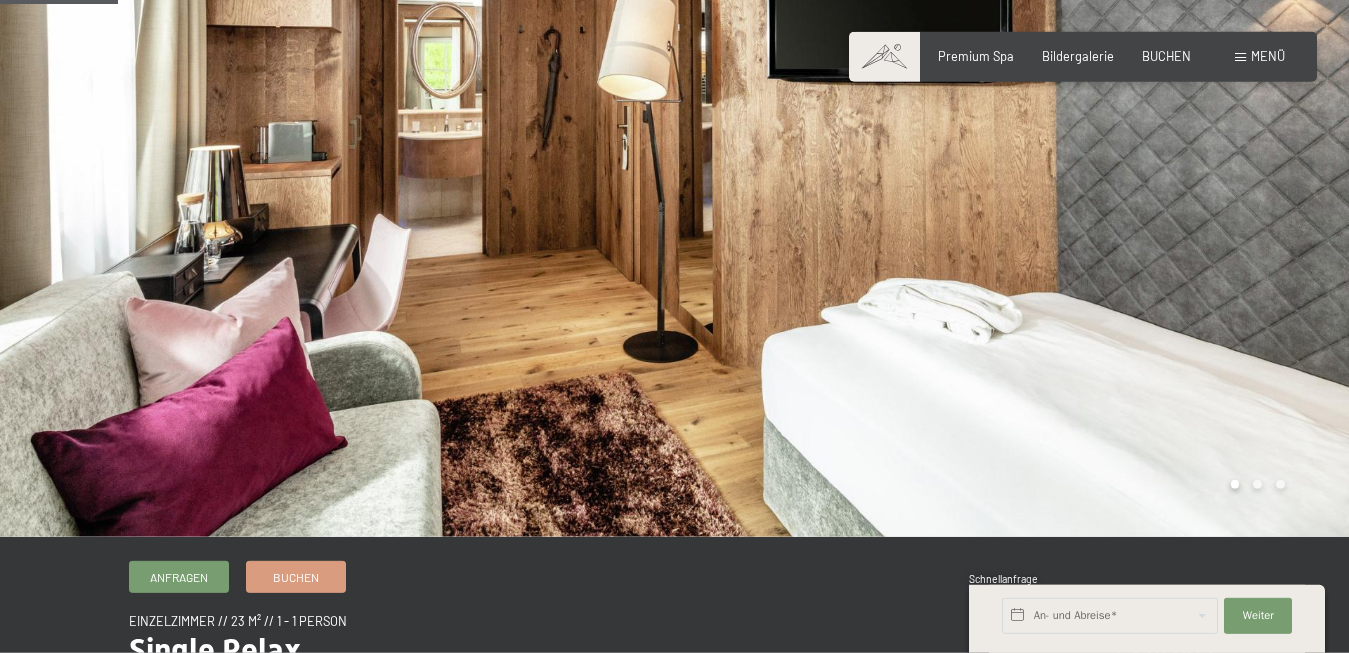 scroll, scrollTop: 204, scrollLeft: 0, axis: vertical 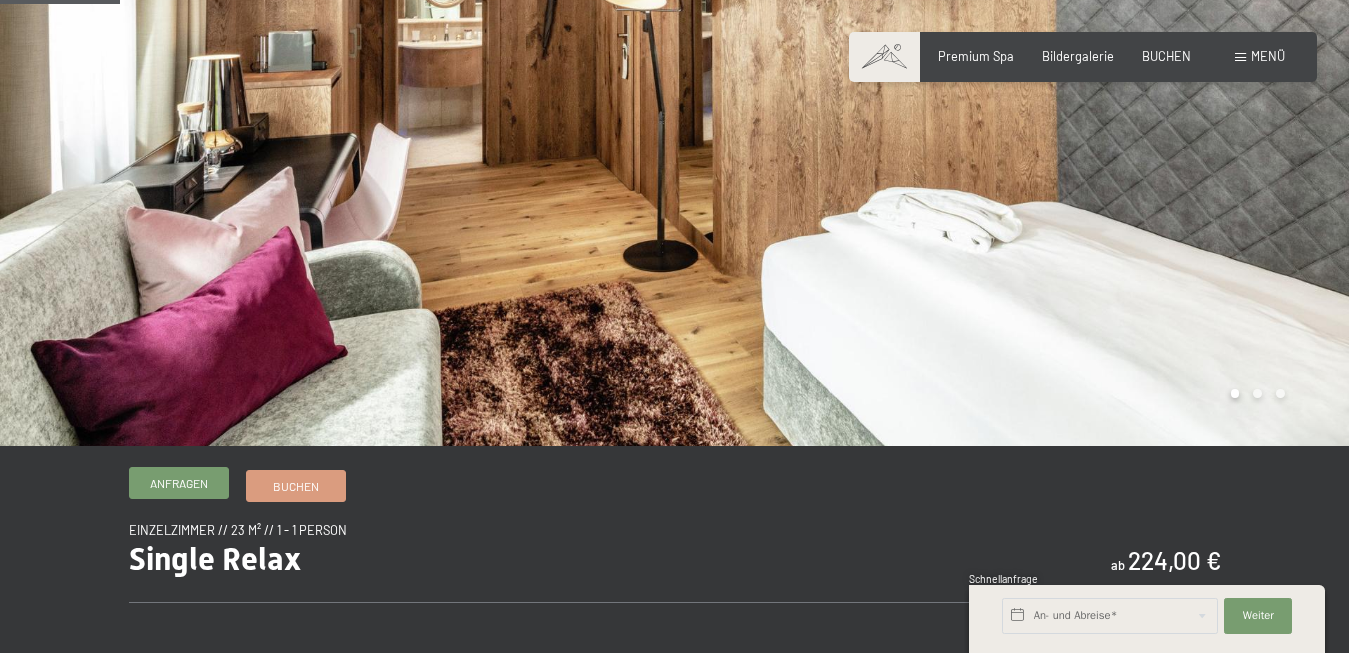 click on "Anfragen" at bounding box center [179, 483] 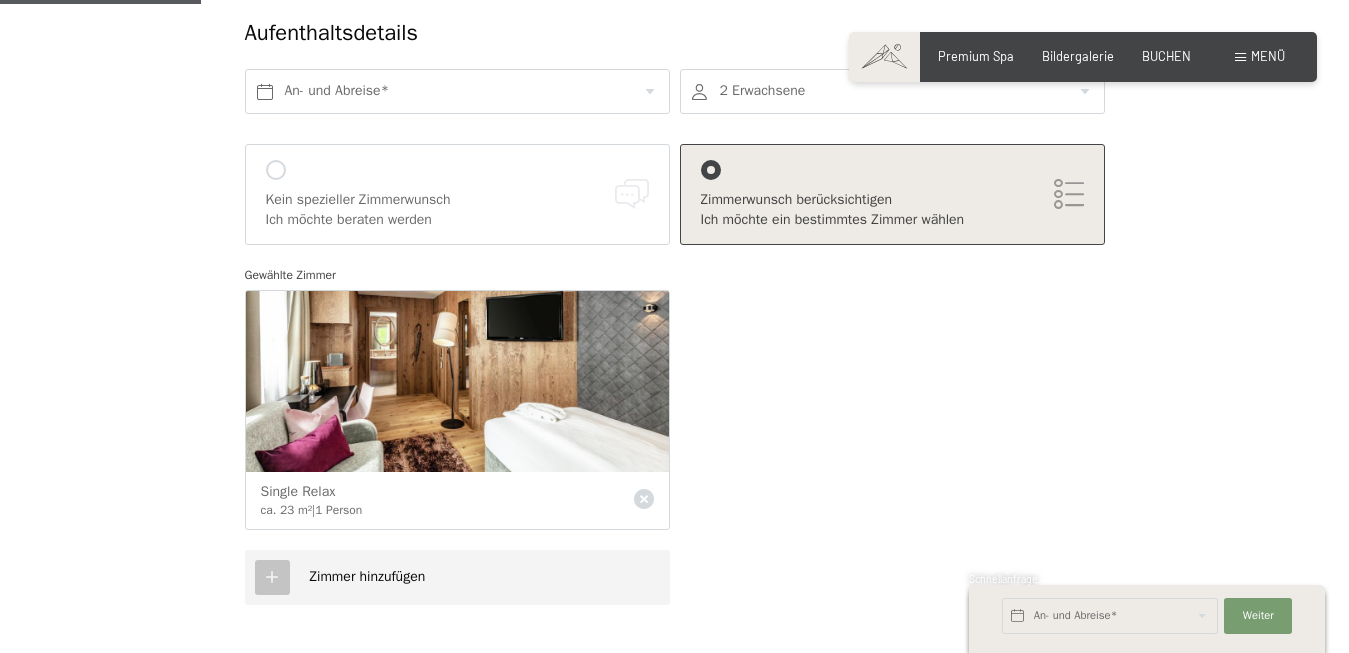 scroll, scrollTop: 306, scrollLeft: 0, axis: vertical 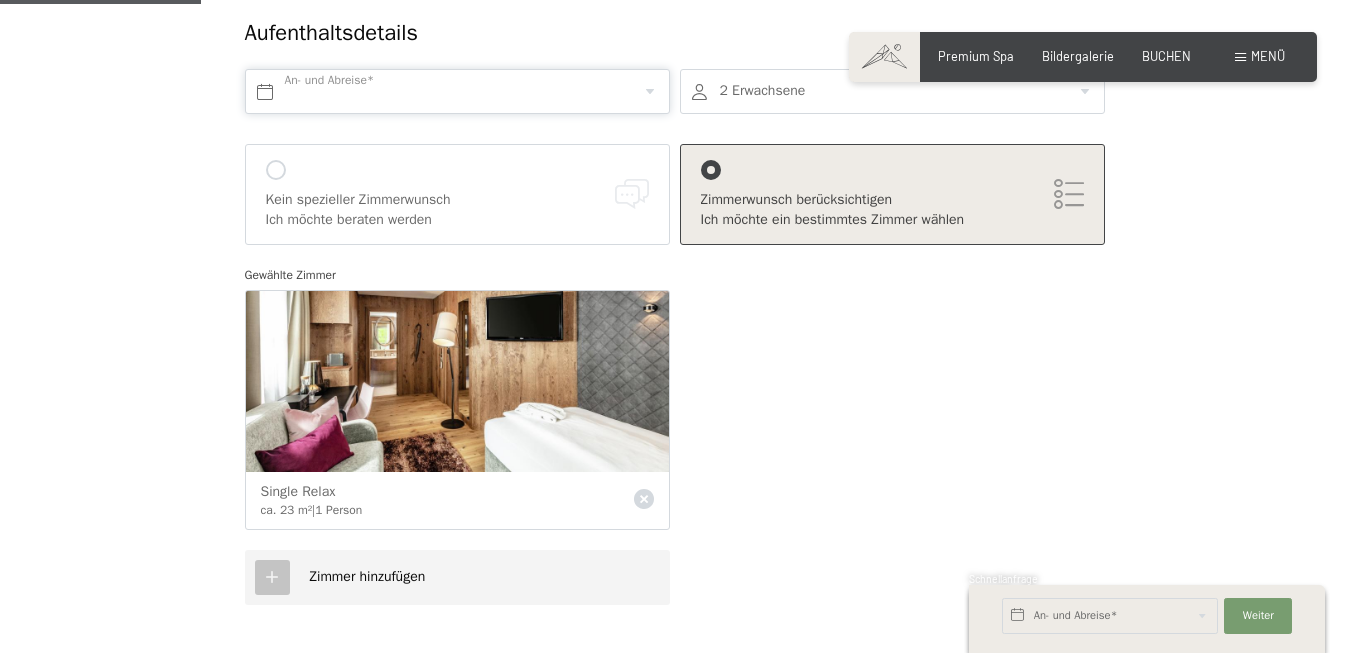 click at bounding box center [457, 91] 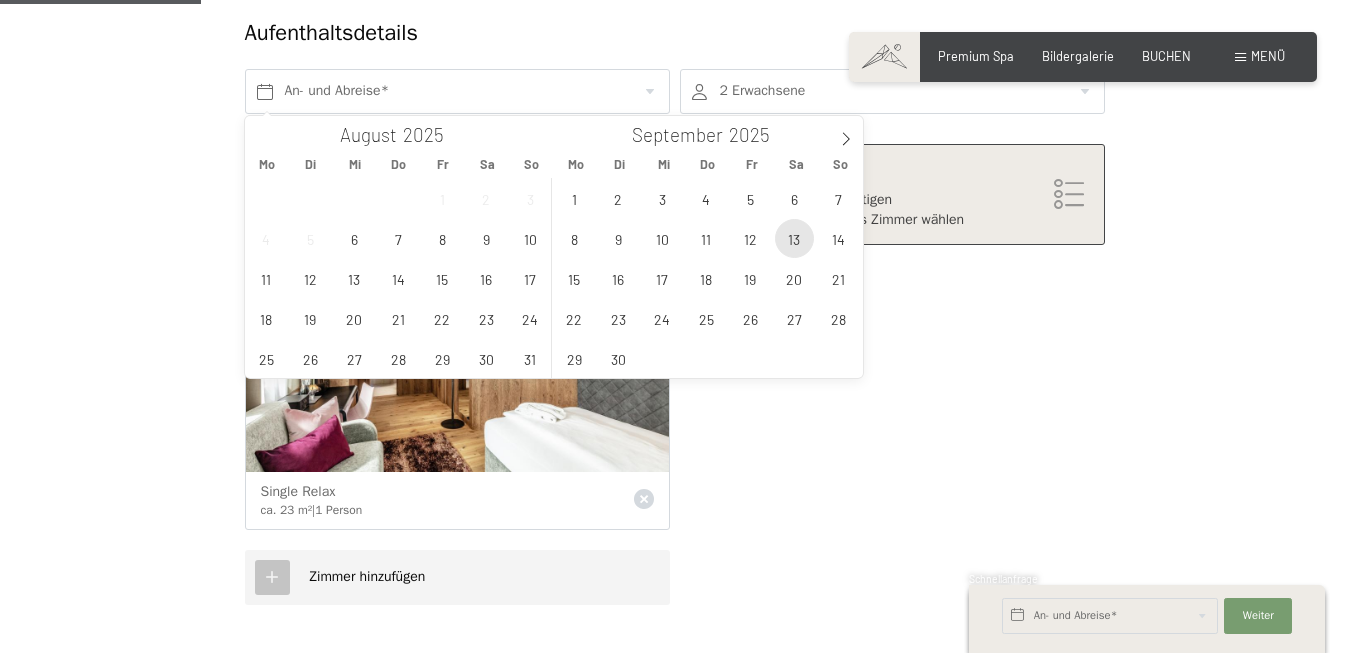 click on "13" at bounding box center (794, 238) 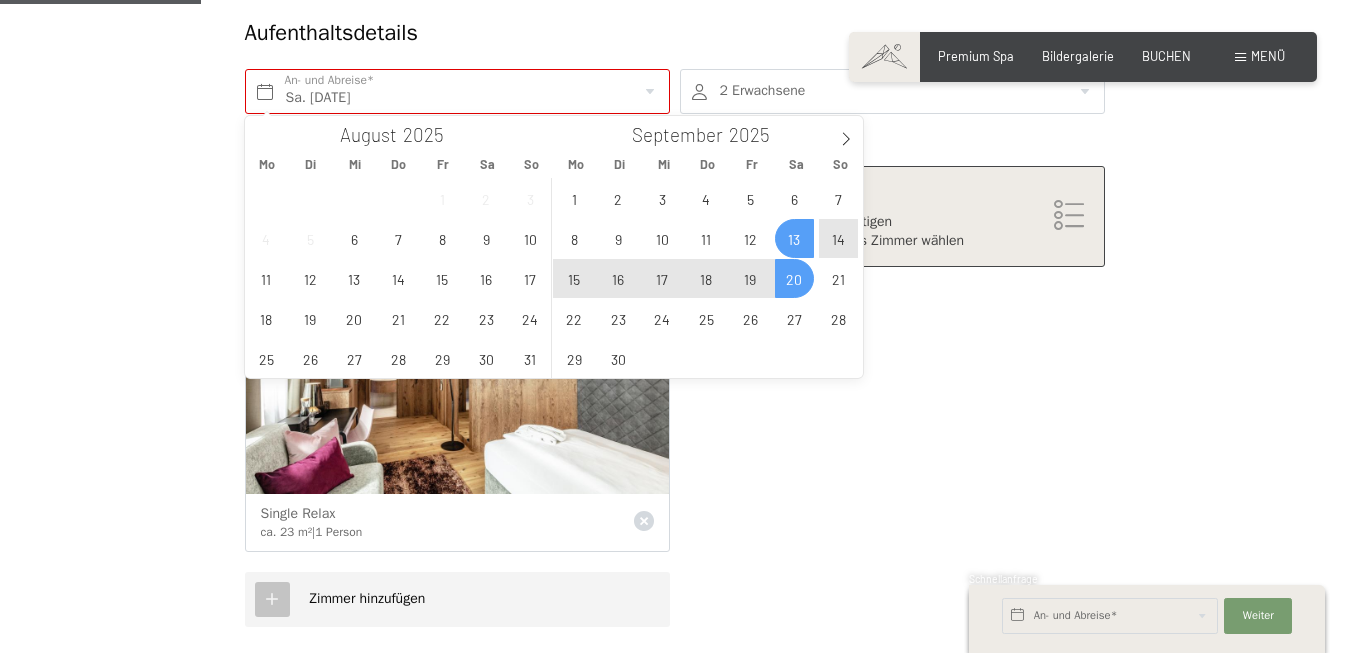 click on "20" at bounding box center [794, 278] 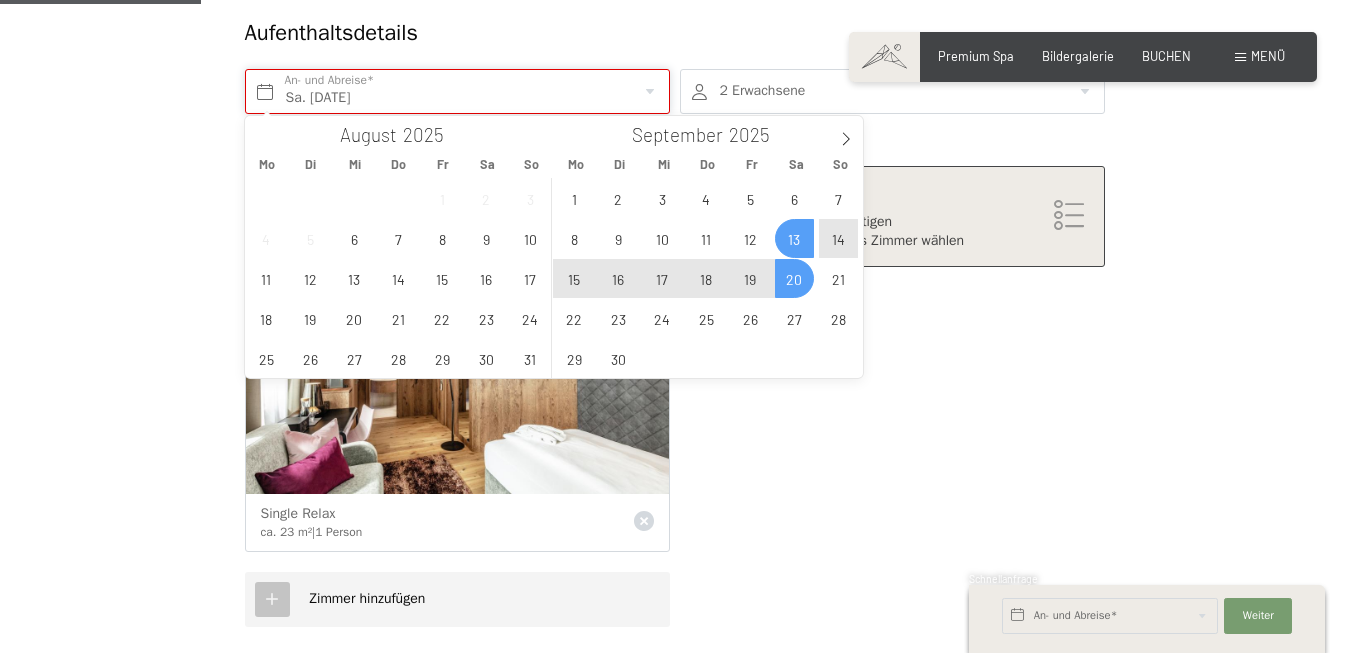 type on "Sa. 13.09.2025 - Sa. 20.09.2025" 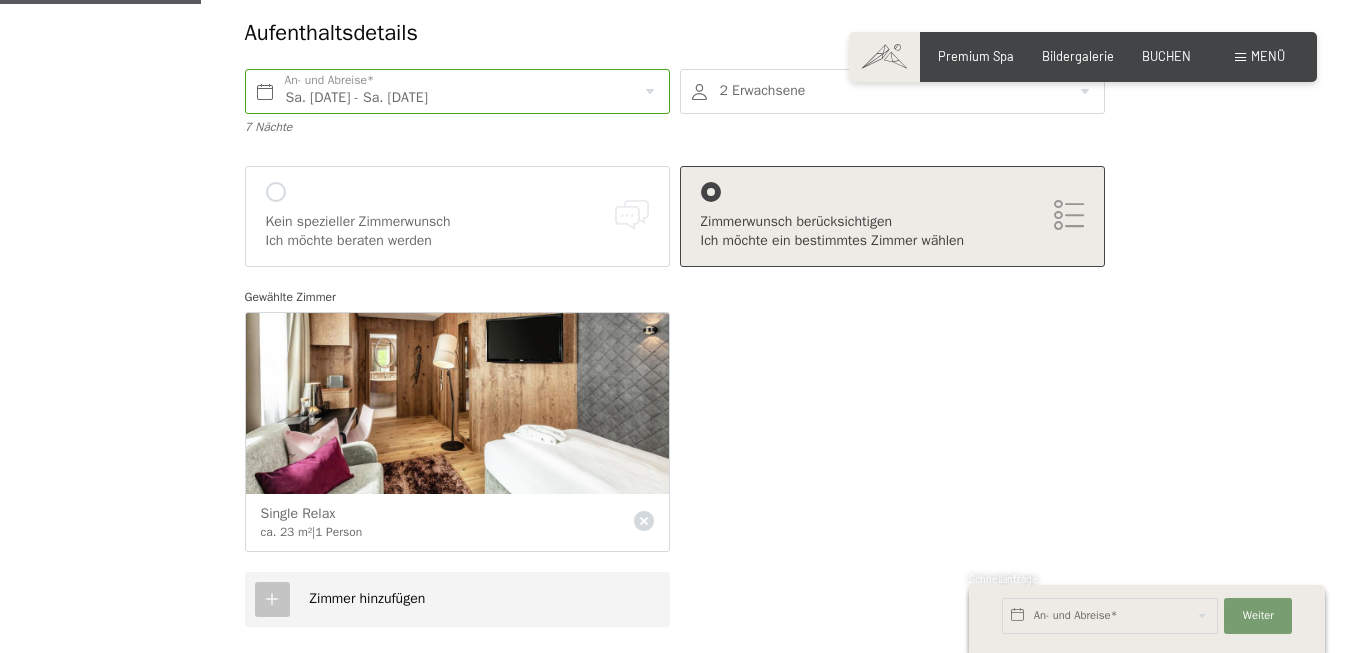 click at bounding box center [892, 91] 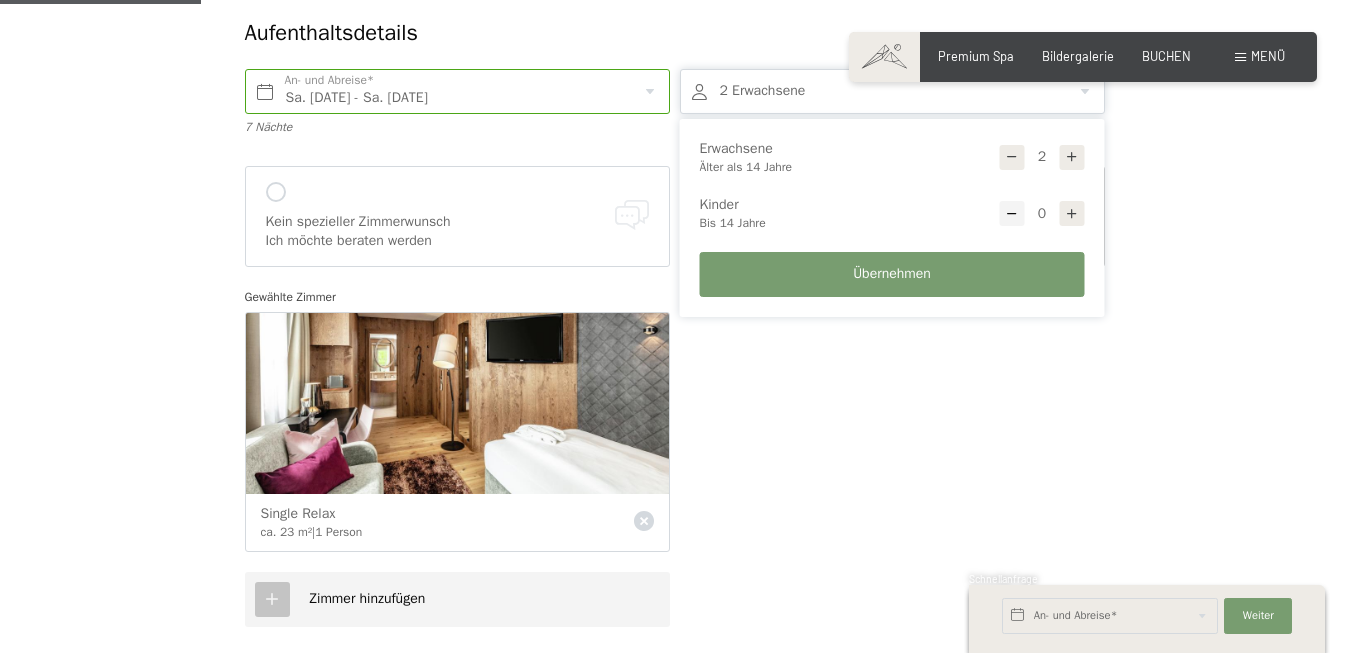 click at bounding box center [1012, 157] 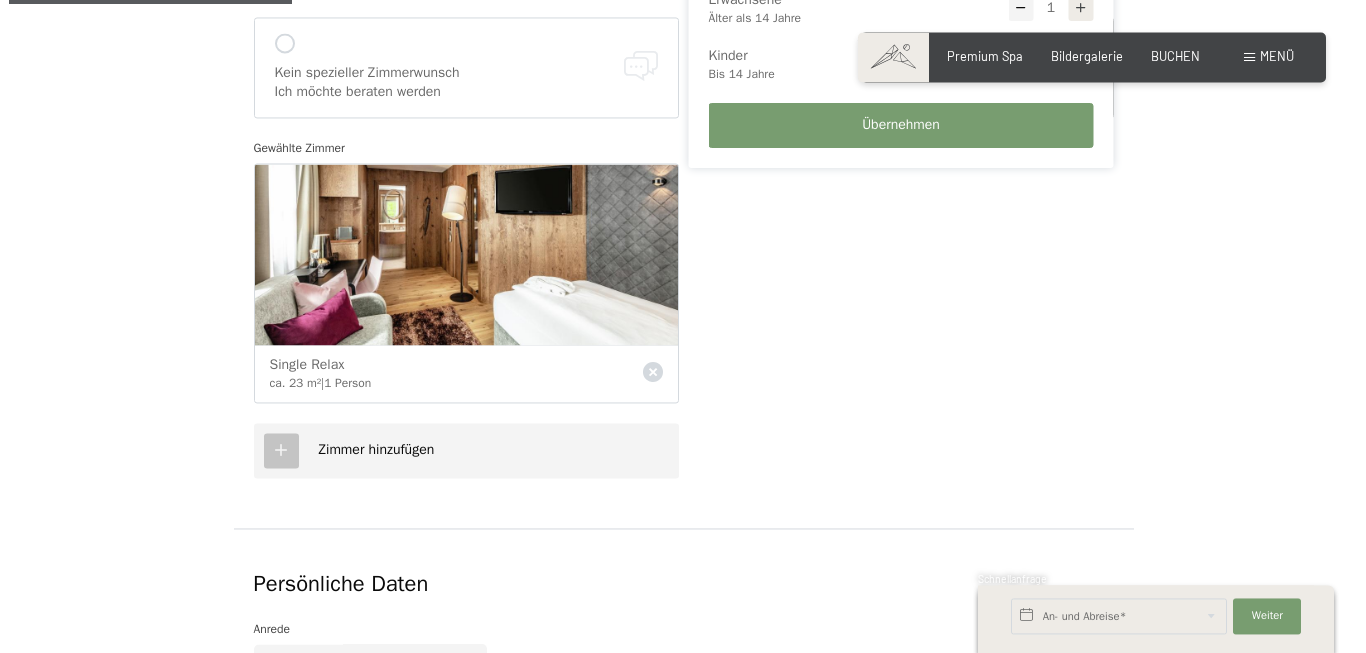 scroll, scrollTop: 408, scrollLeft: 0, axis: vertical 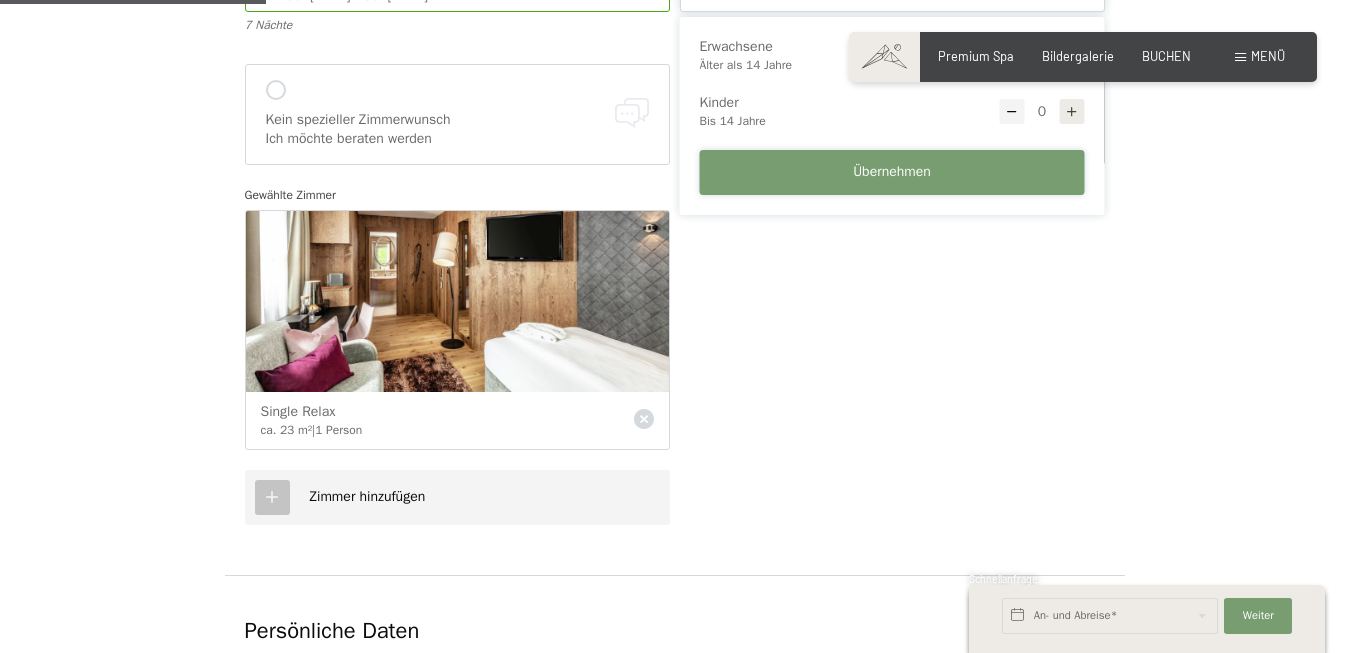 click on "Übernehmen" at bounding box center [892, 172] 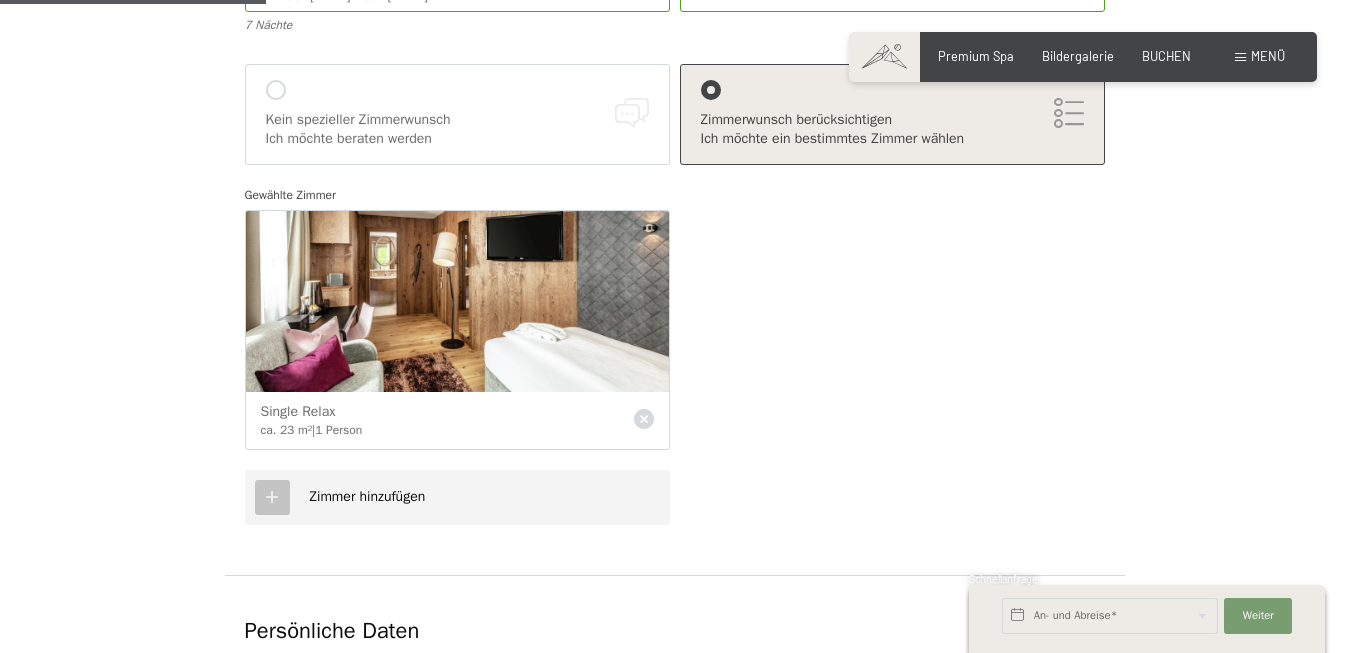 click at bounding box center (272, 497) 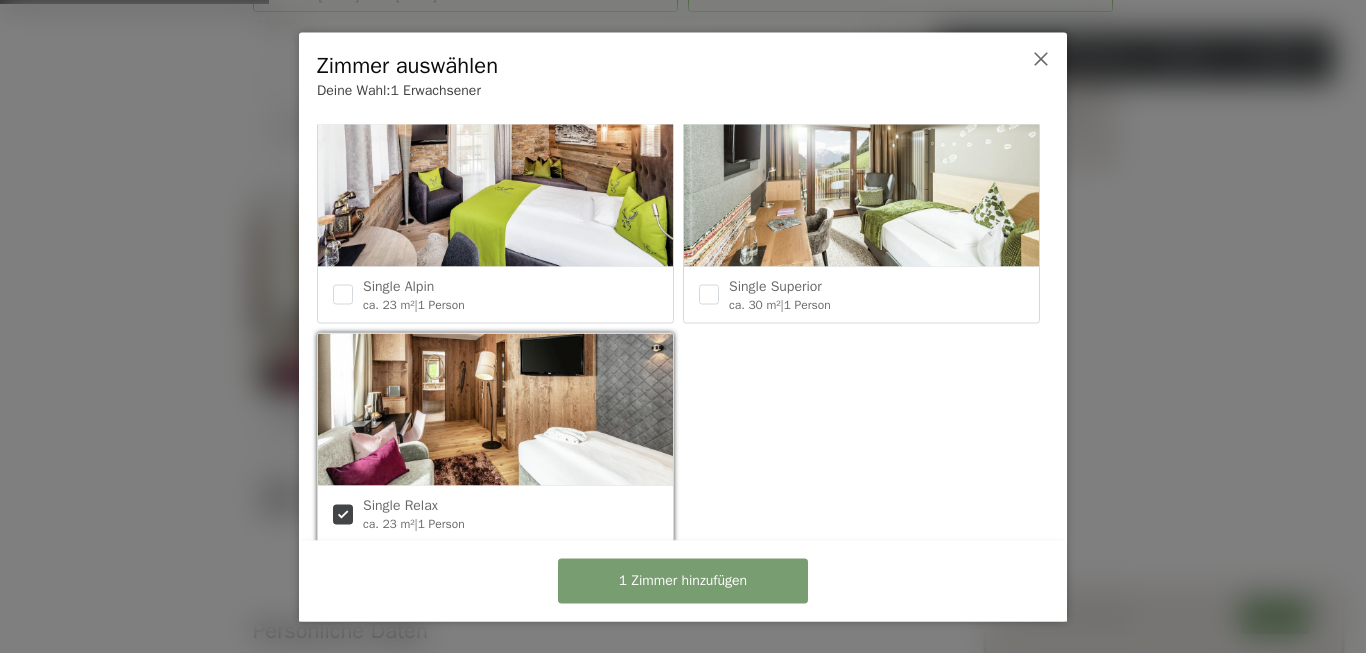 scroll, scrollTop: 1163, scrollLeft: 0, axis: vertical 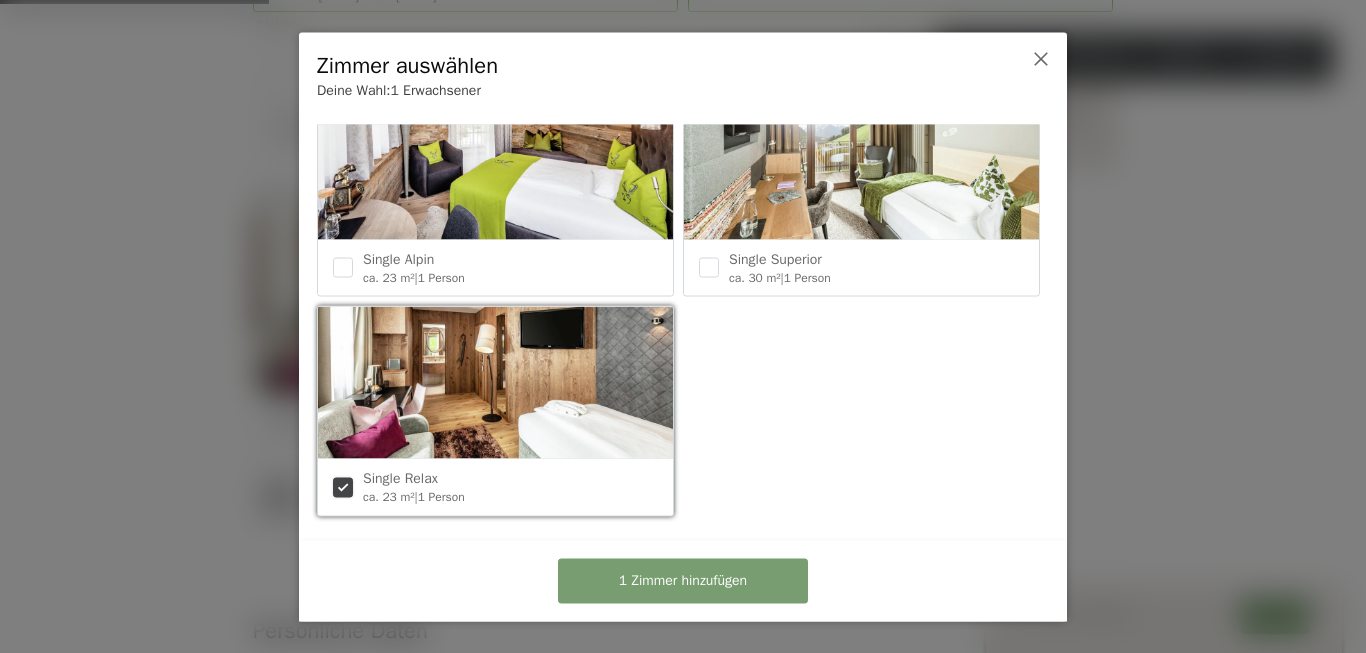 click at bounding box center [343, 487] 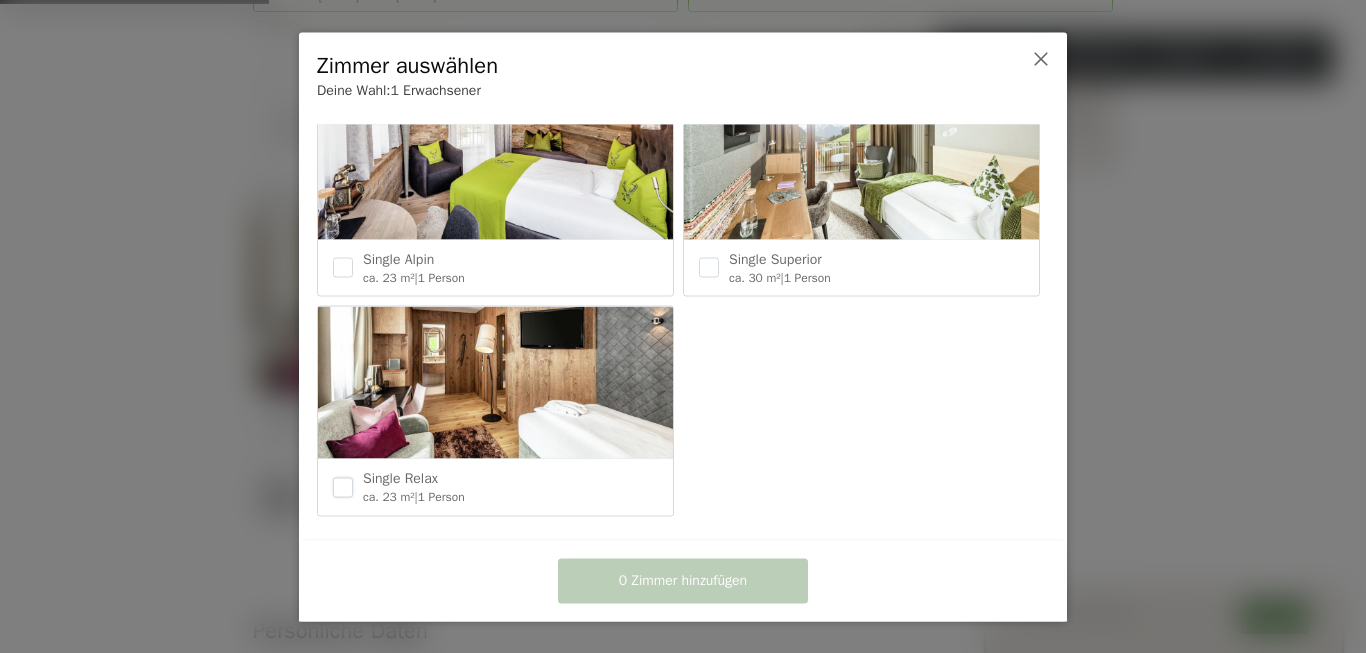 click at bounding box center [343, 487] 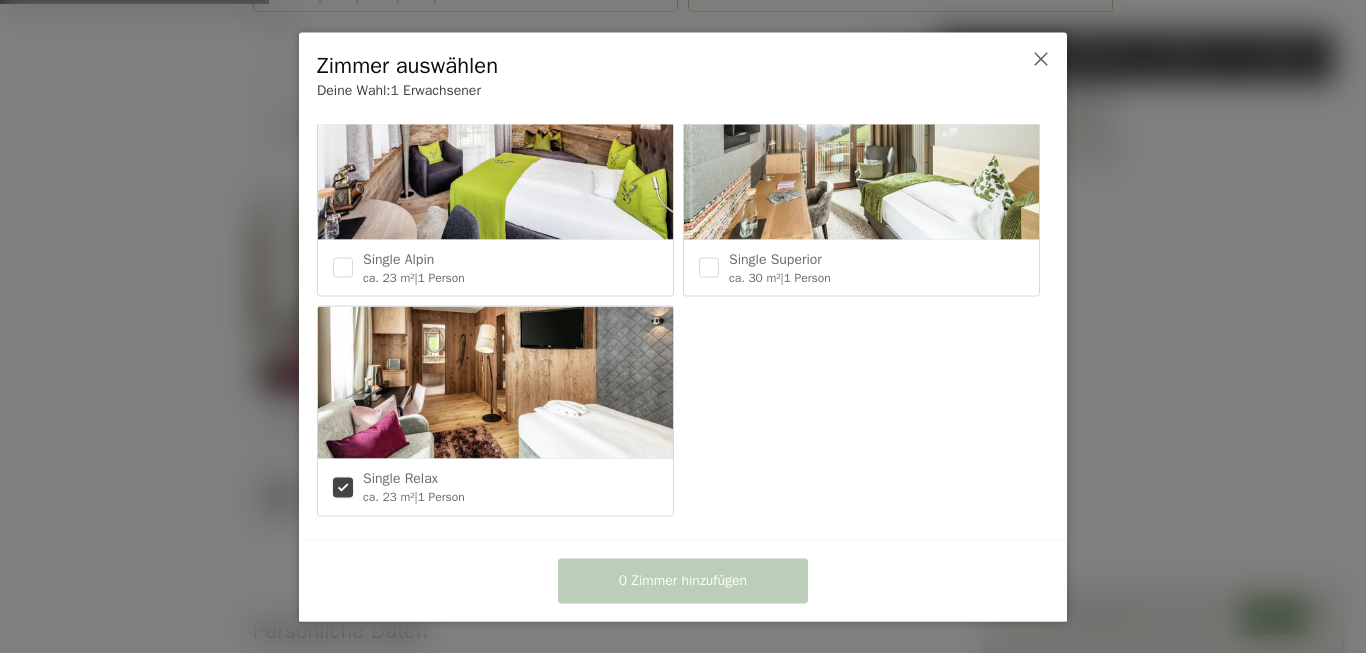 checkbox on "true" 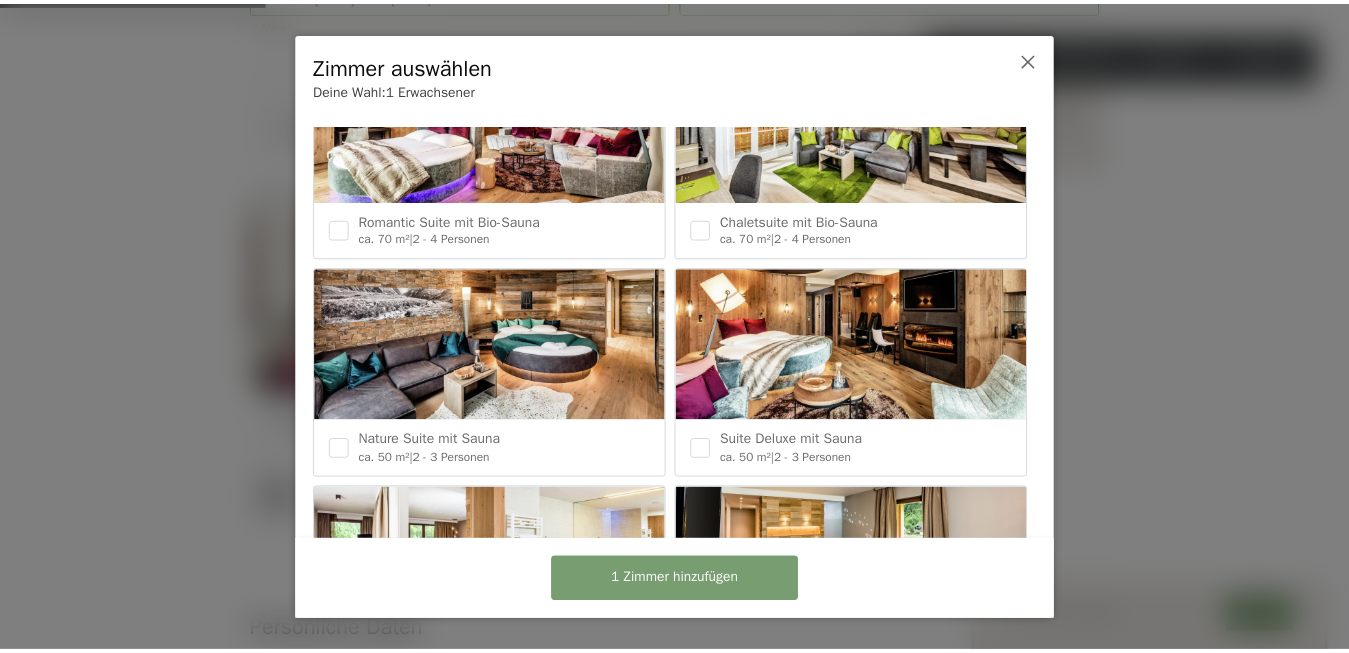 scroll, scrollTop: 0, scrollLeft: 0, axis: both 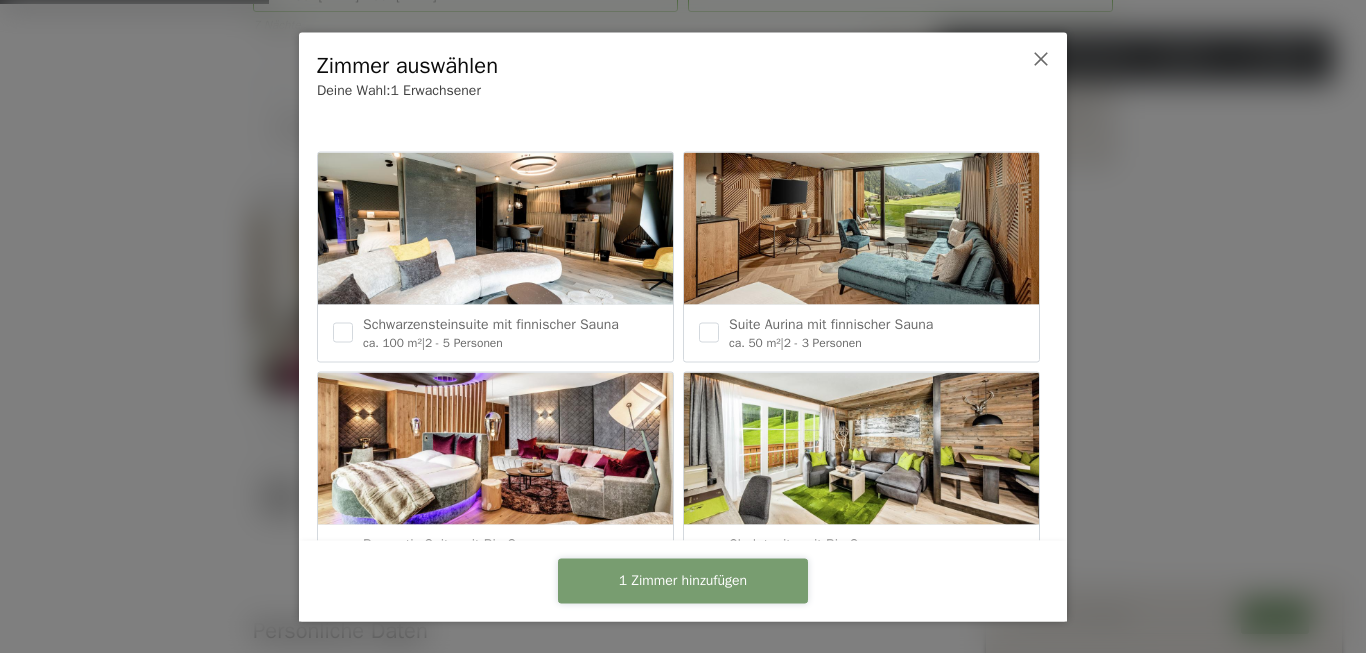 click on "1 Zimmer hinzufügen" at bounding box center (683, 581) 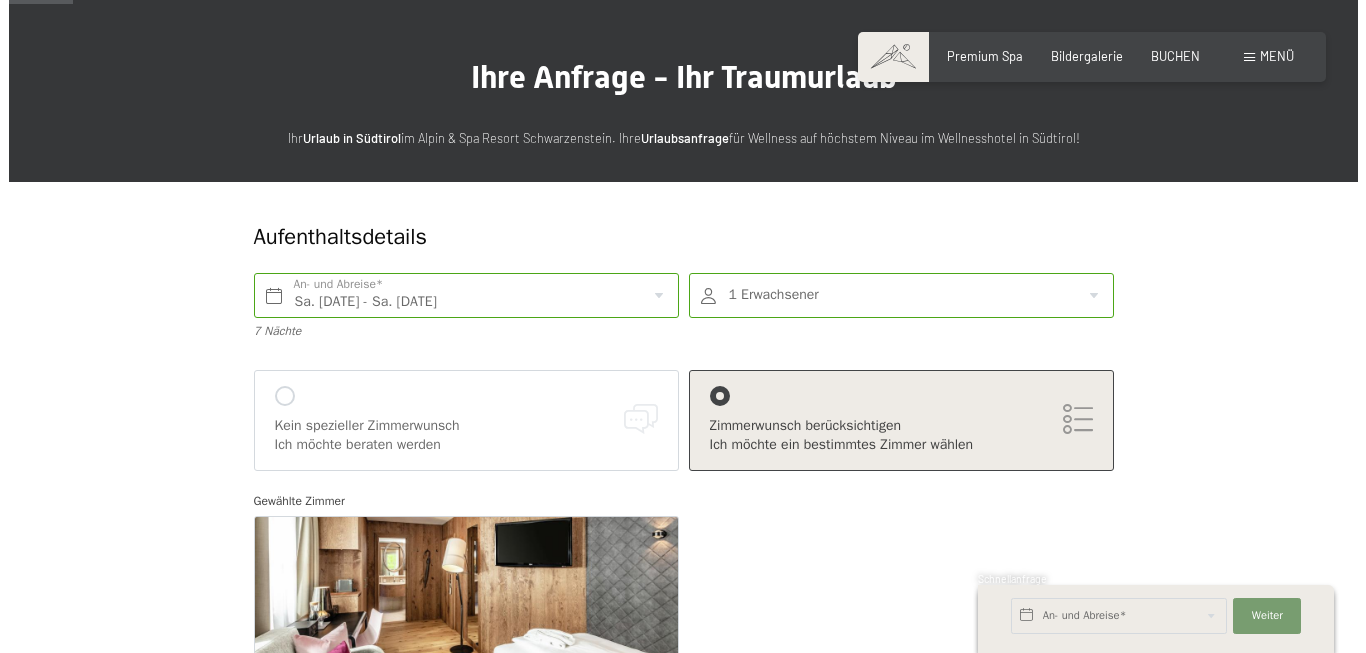 scroll, scrollTop: 0, scrollLeft: 0, axis: both 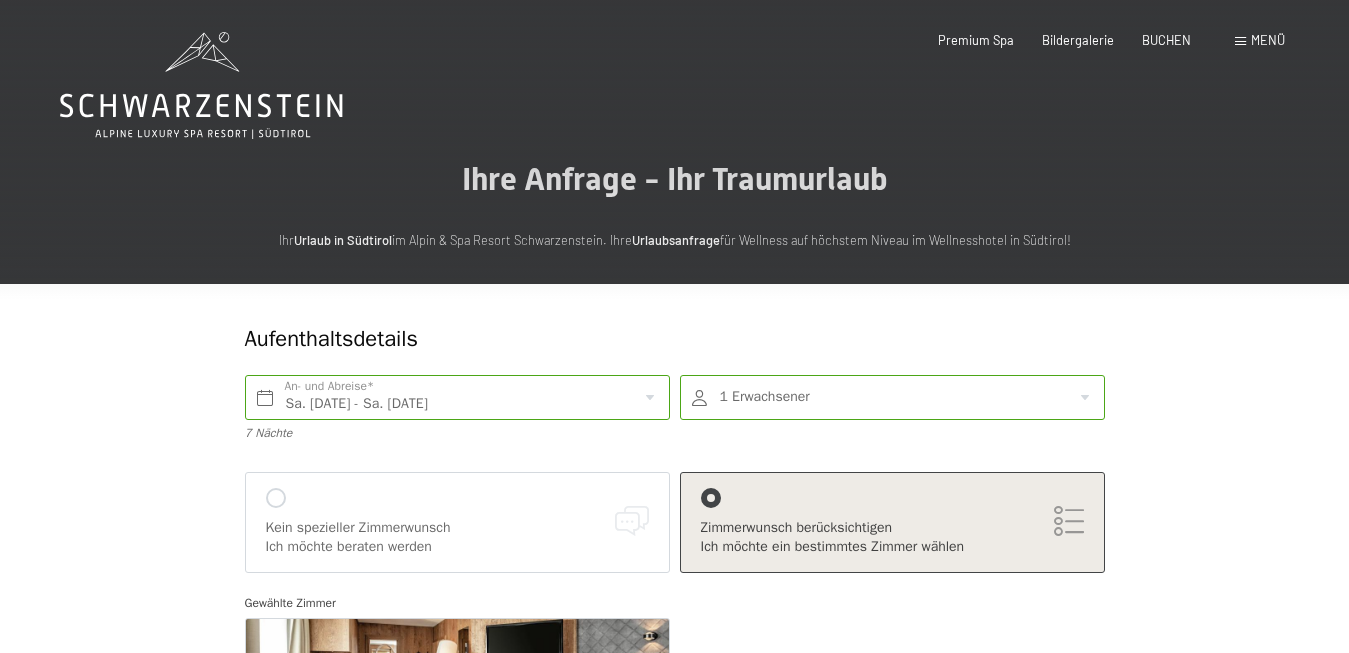 click on "Menü" at bounding box center (1268, 40) 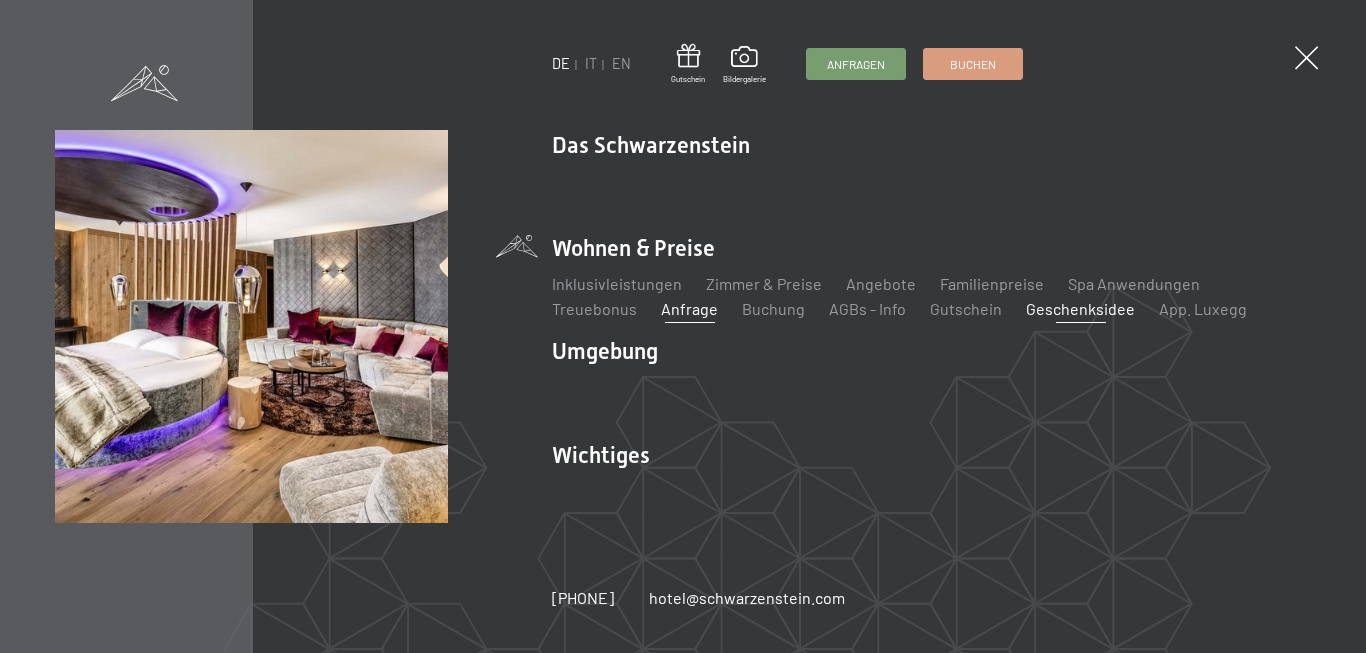 click on "Geschenksidee" at bounding box center (1080, 308) 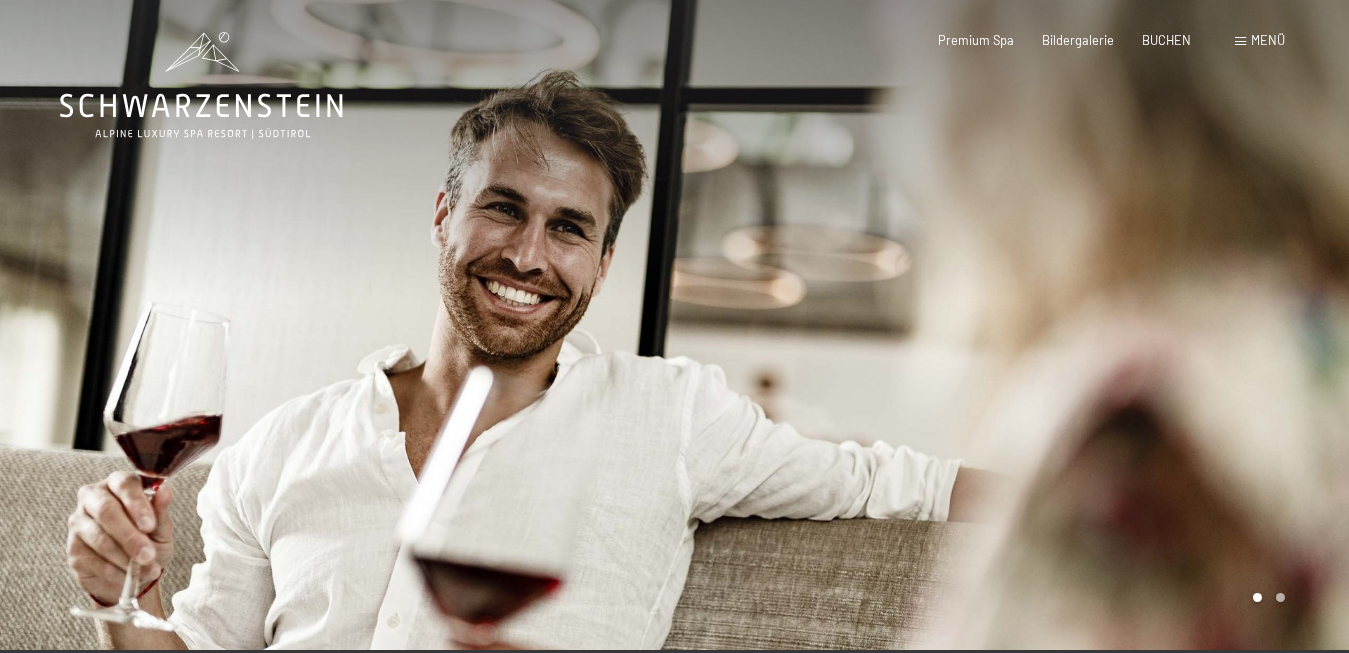 click at bounding box center (1012, 325) 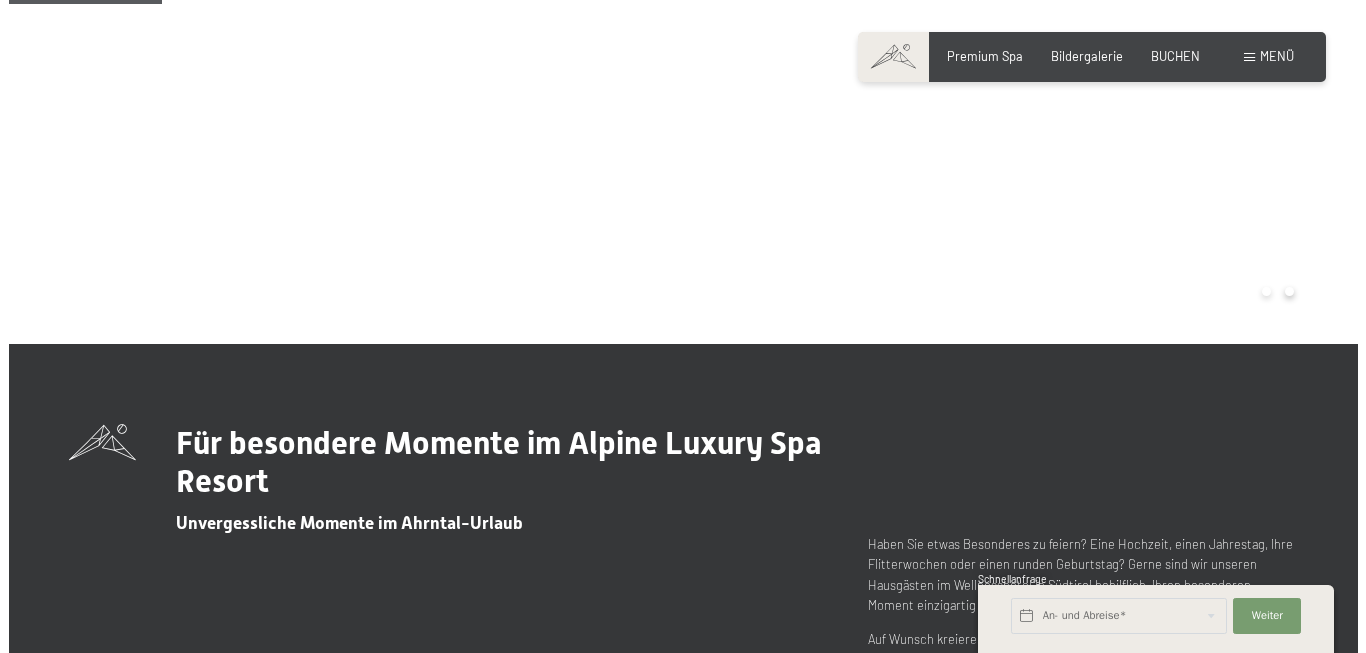 scroll, scrollTop: 0, scrollLeft: 0, axis: both 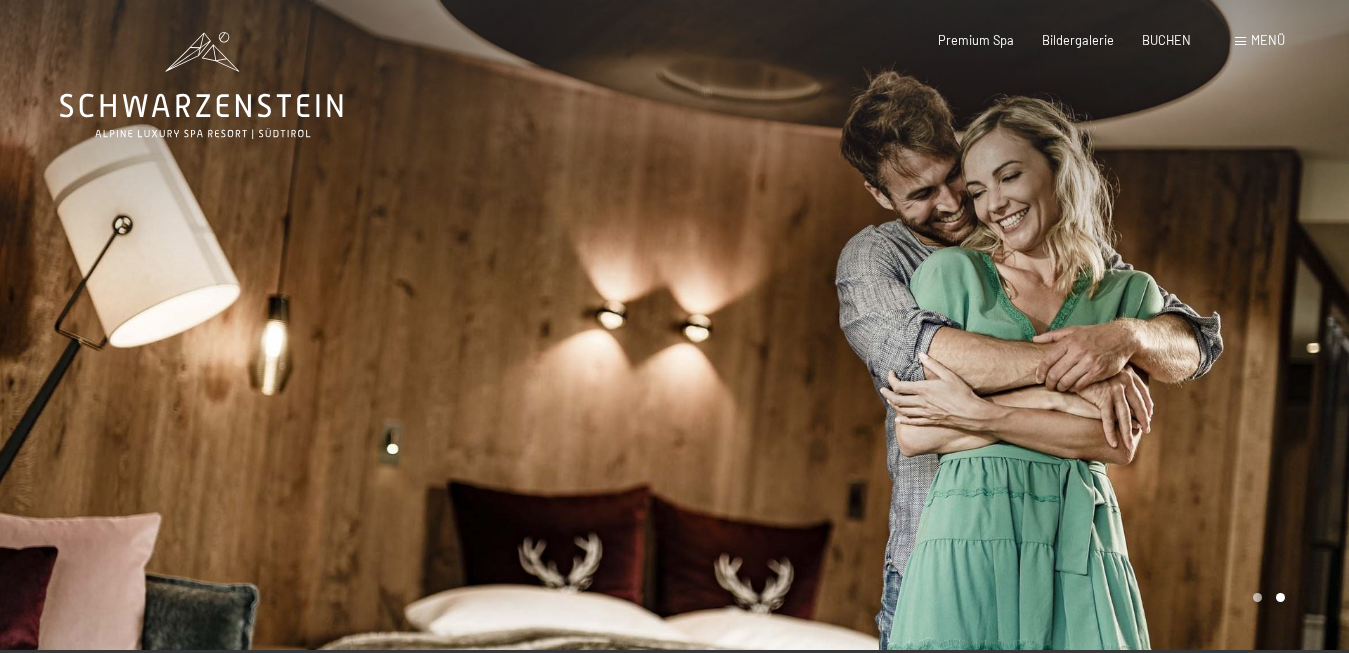 click at bounding box center [1012, 325] 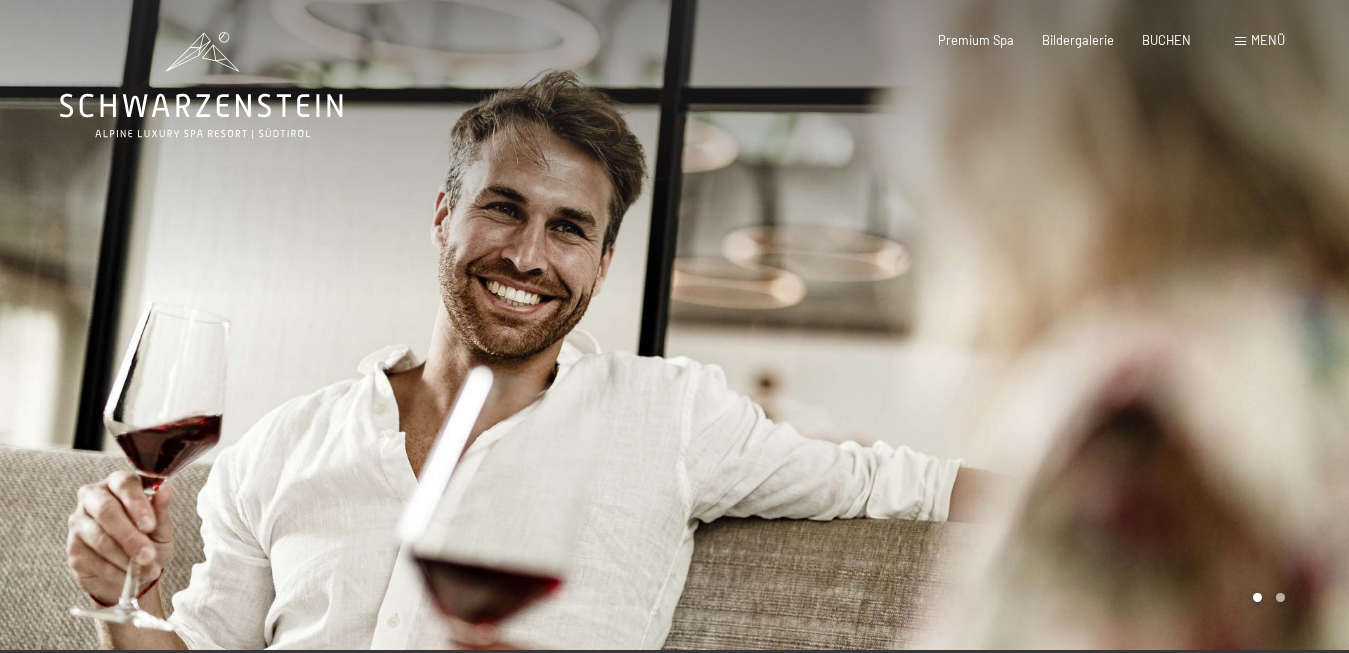 click on "Menü" at bounding box center [1268, 40] 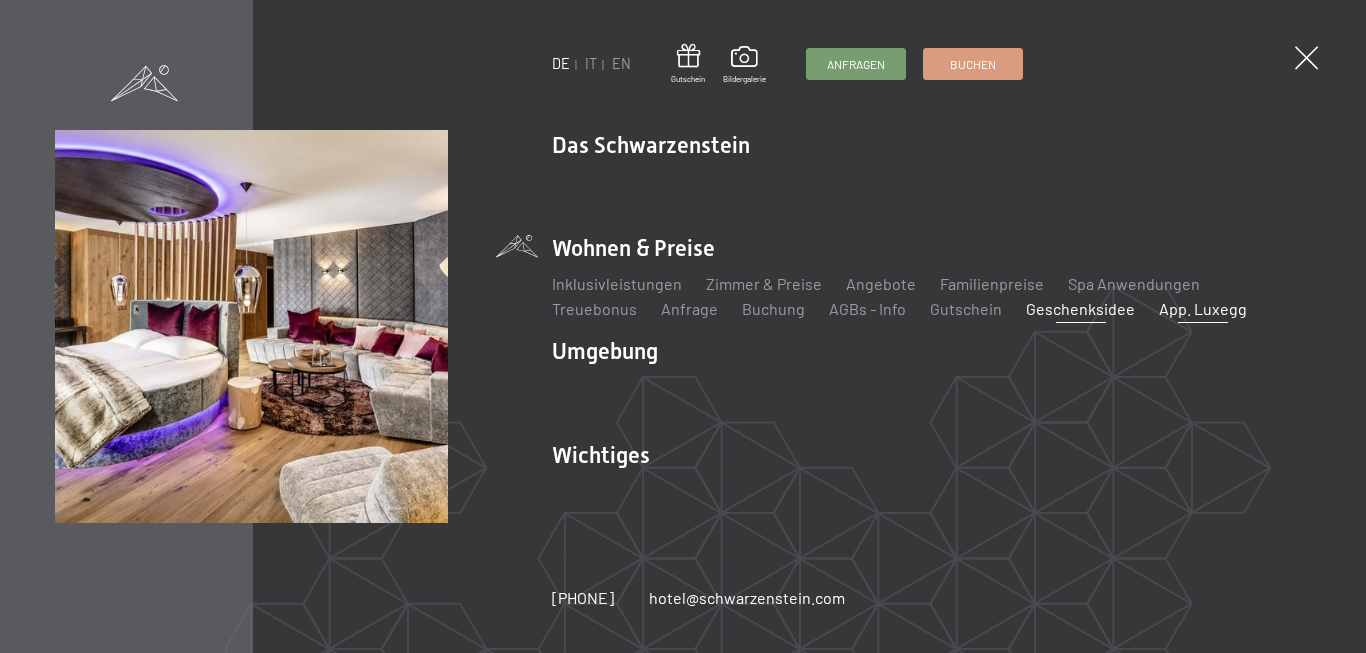 click on "App. Luxegg" at bounding box center [1203, 308] 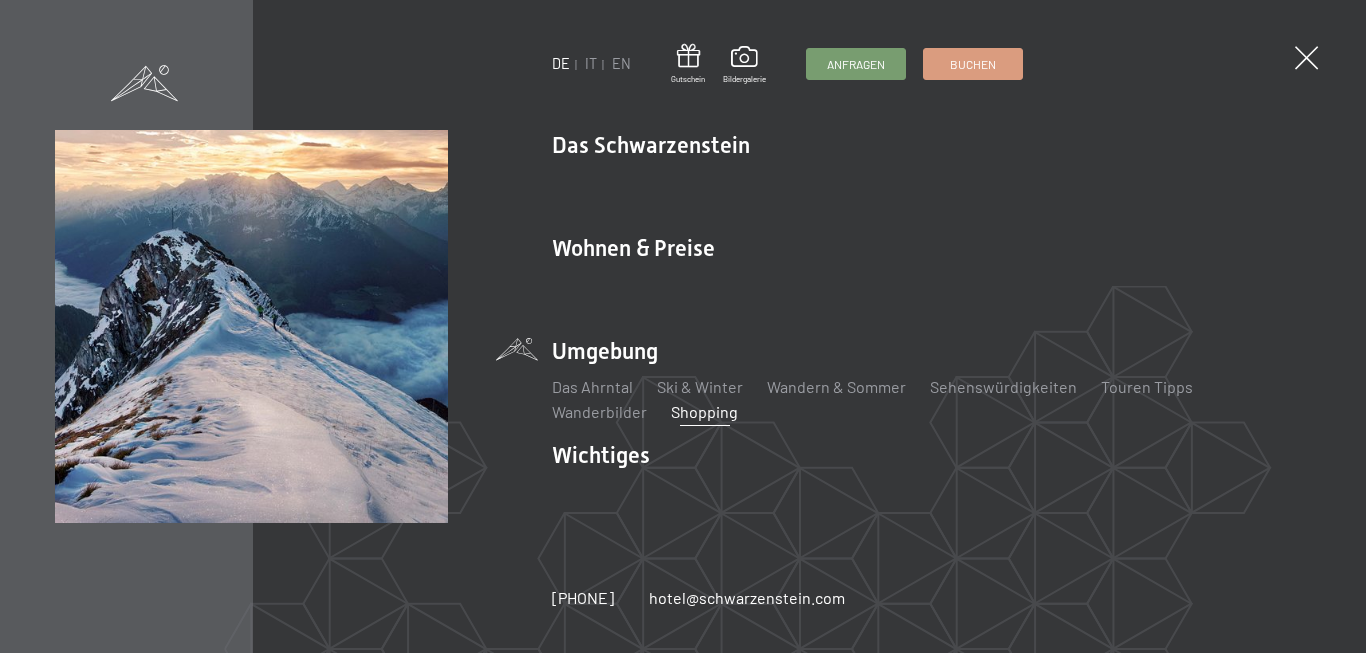 click on "Shopping" at bounding box center [704, 411] 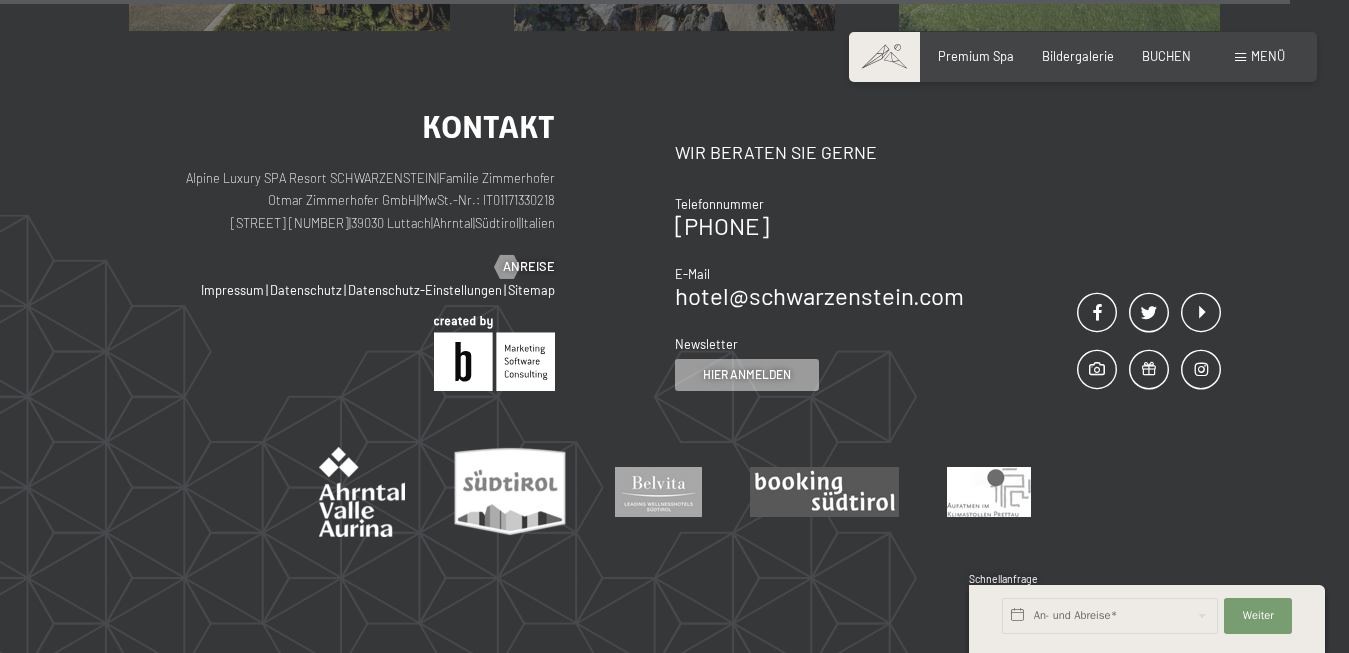 scroll, scrollTop: 3264, scrollLeft: 0, axis: vertical 